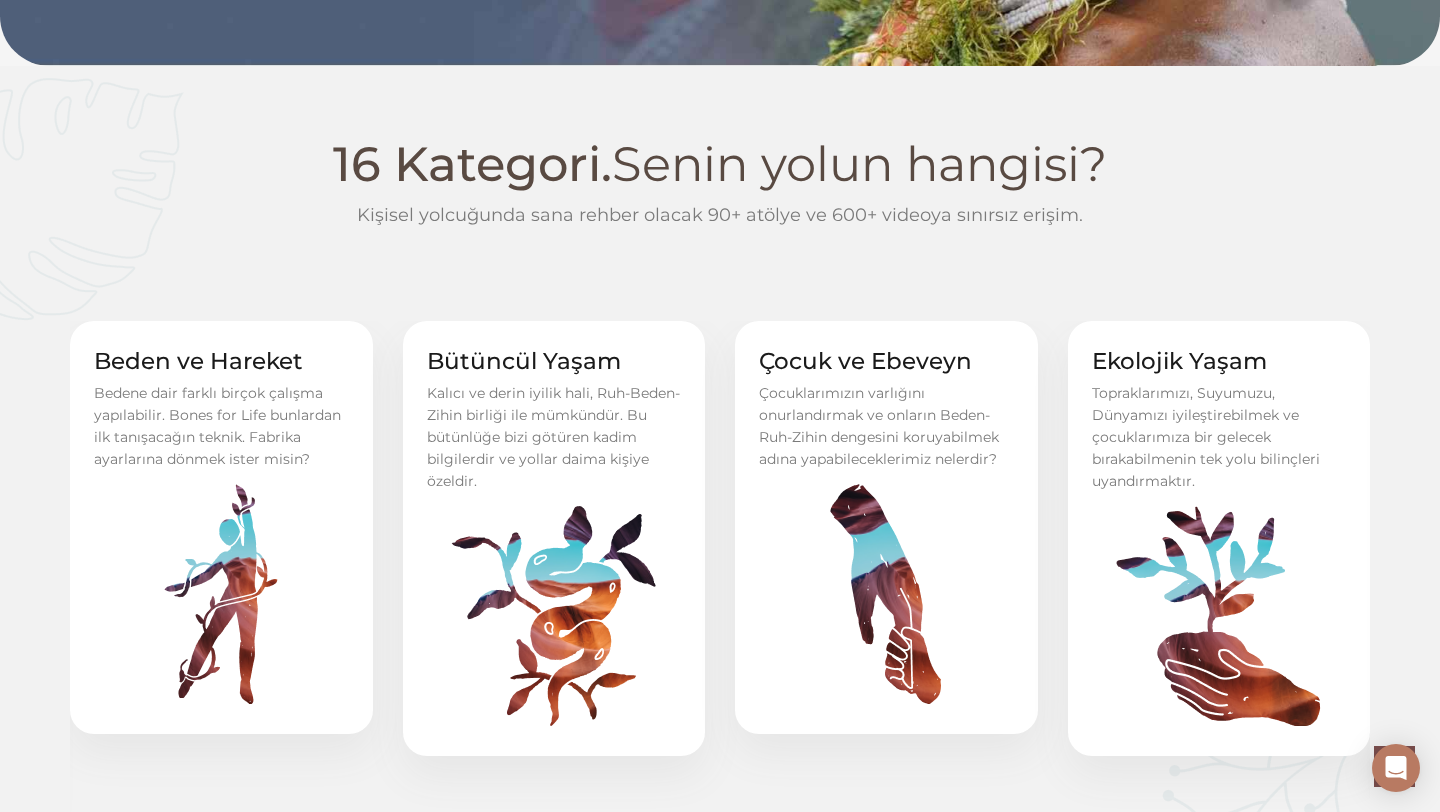scroll, scrollTop: 755, scrollLeft: 0, axis: vertical 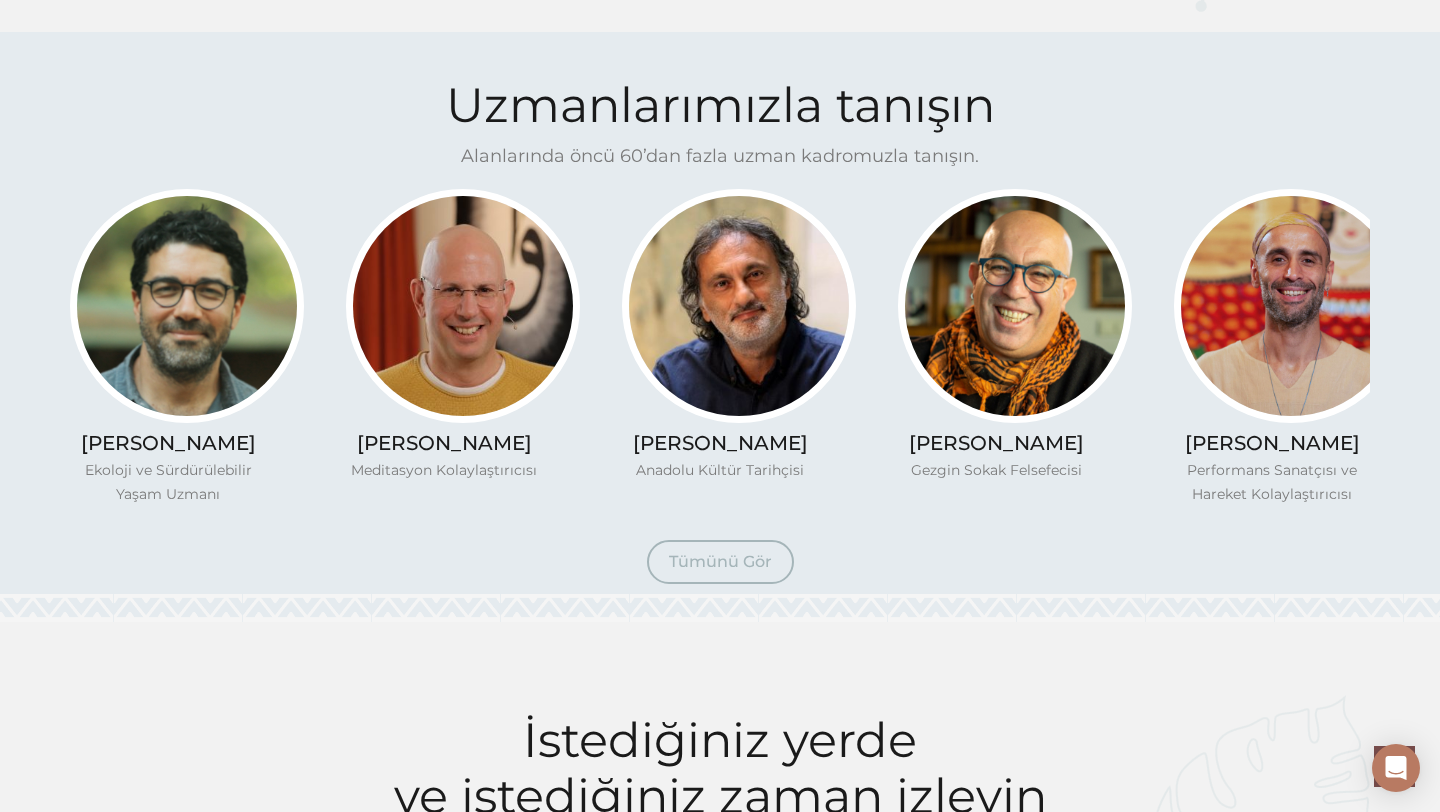 click on "Tümünü Gör" at bounding box center (720, 561) 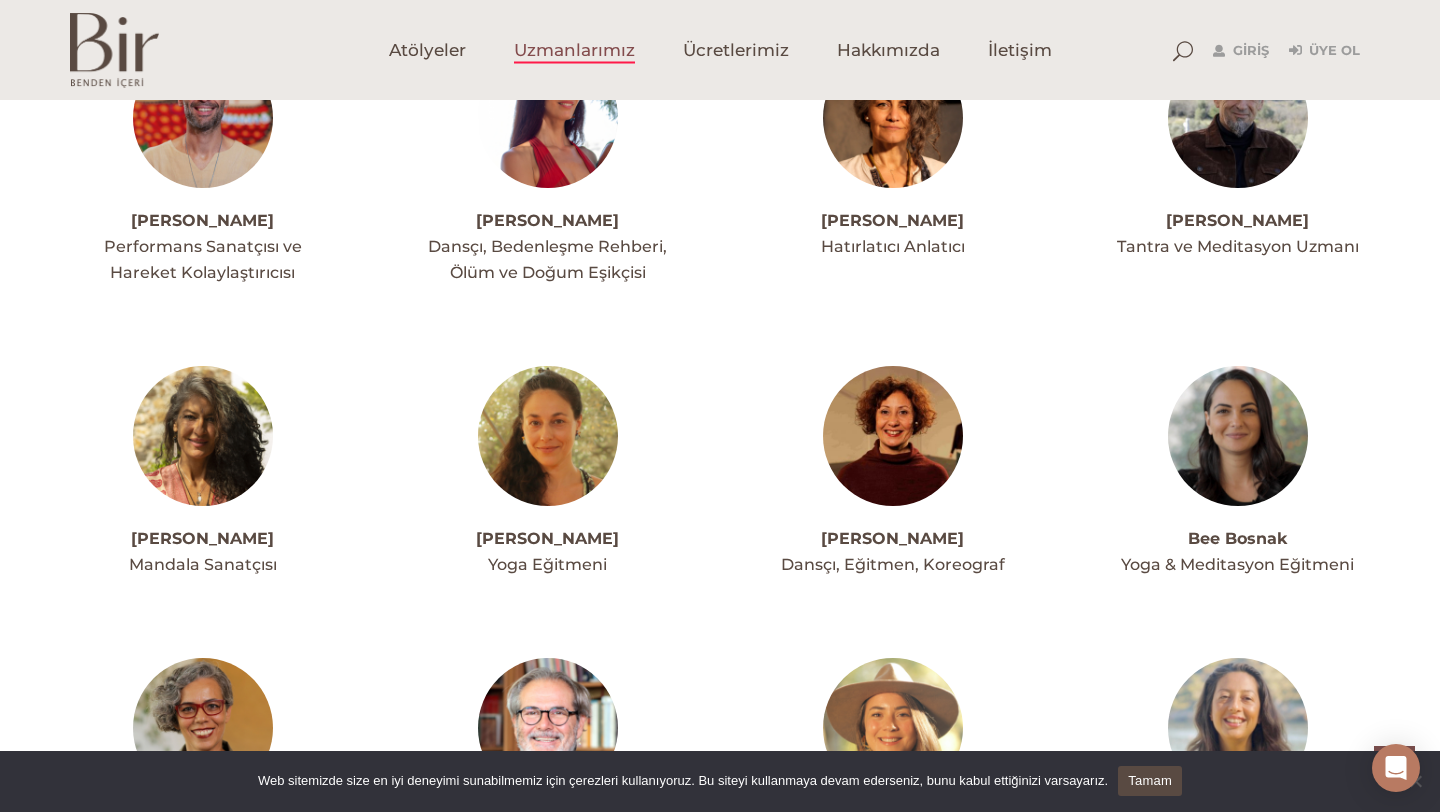 scroll, scrollTop: 0, scrollLeft: 0, axis: both 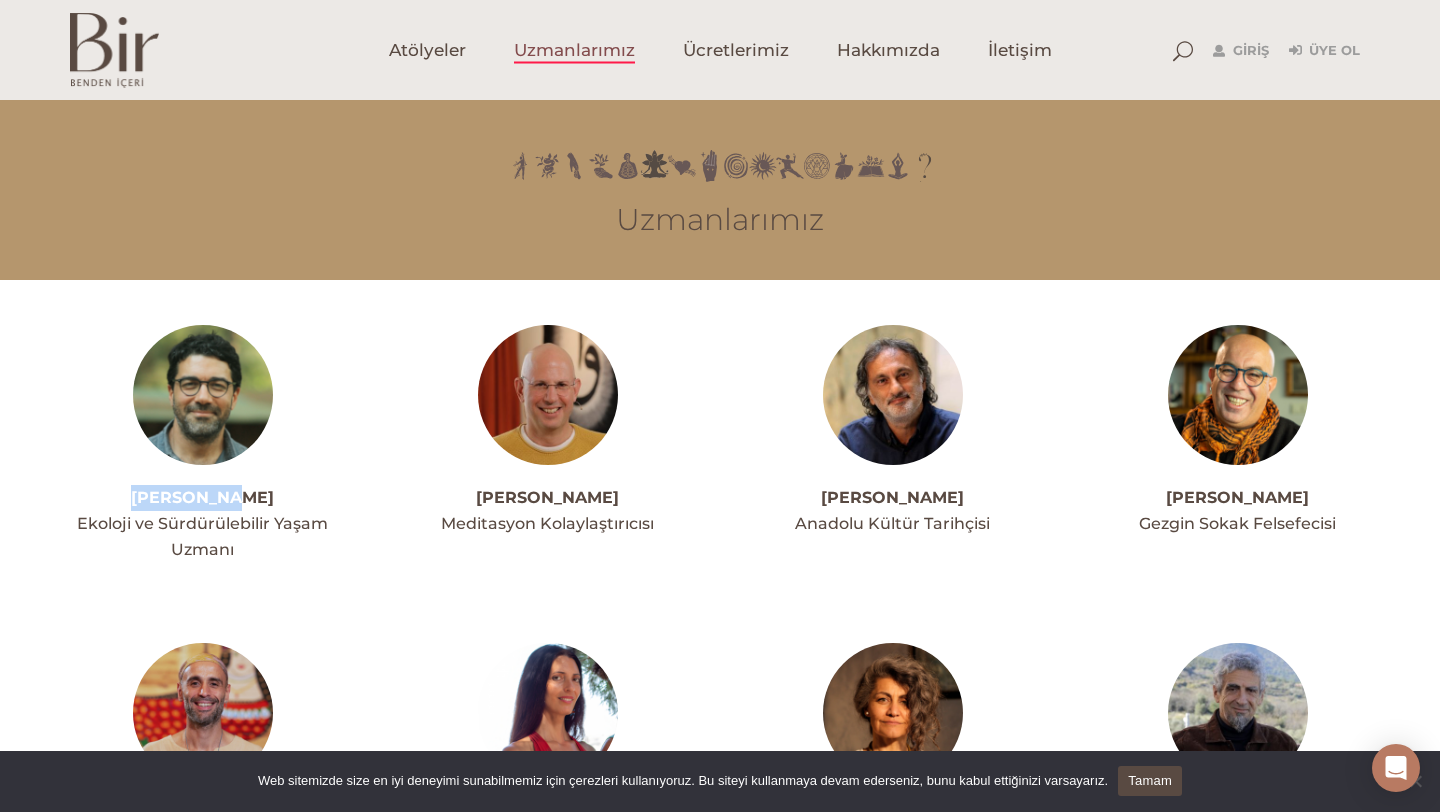 drag, startPoint x: 150, startPoint y: 494, endPoint x: 253, endPoint y: 497, distance: 103.04368 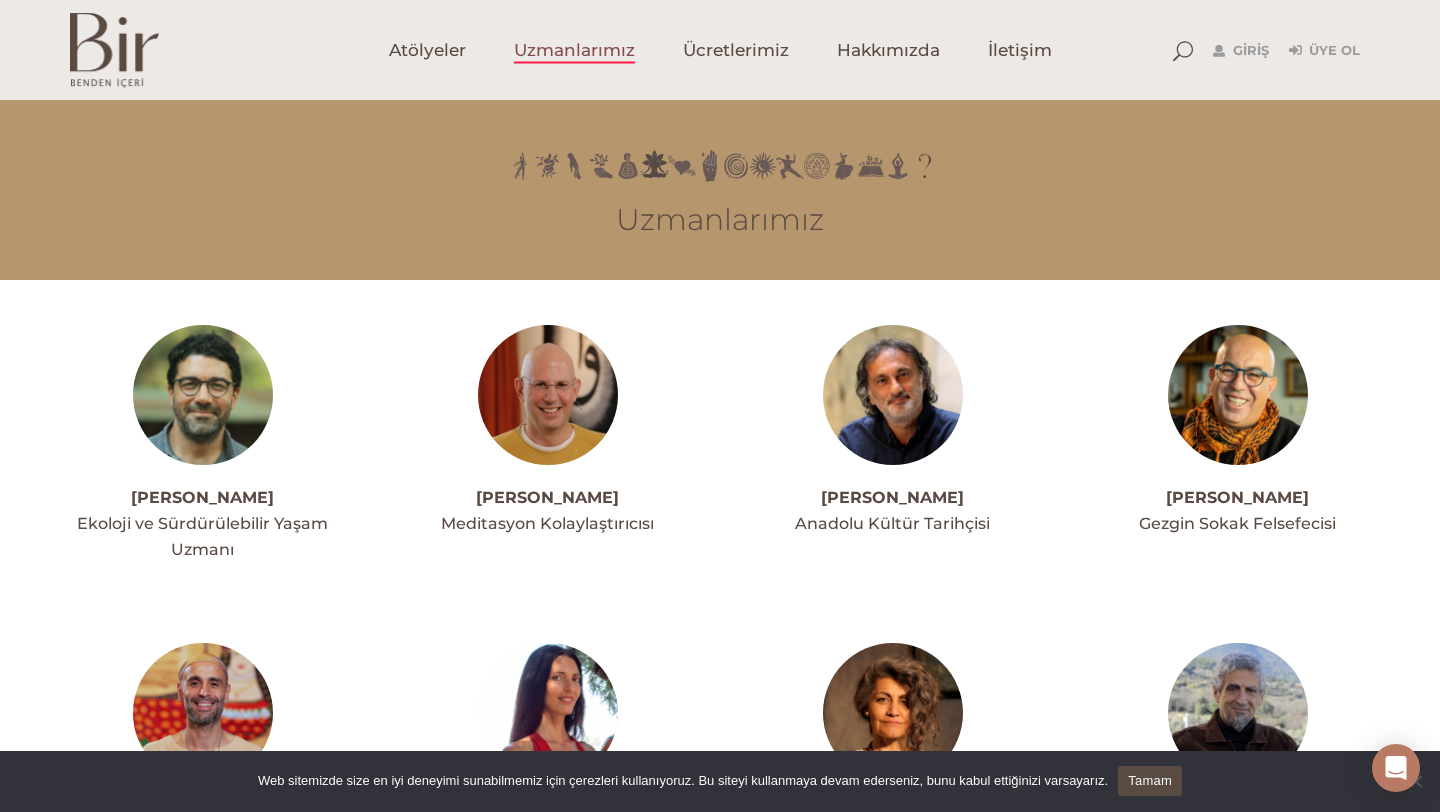 click on "Ahmet Acar
Ekoloji ve Sürdürülebilir Yaşam Uzmanı" at bounding box center (202, 444) 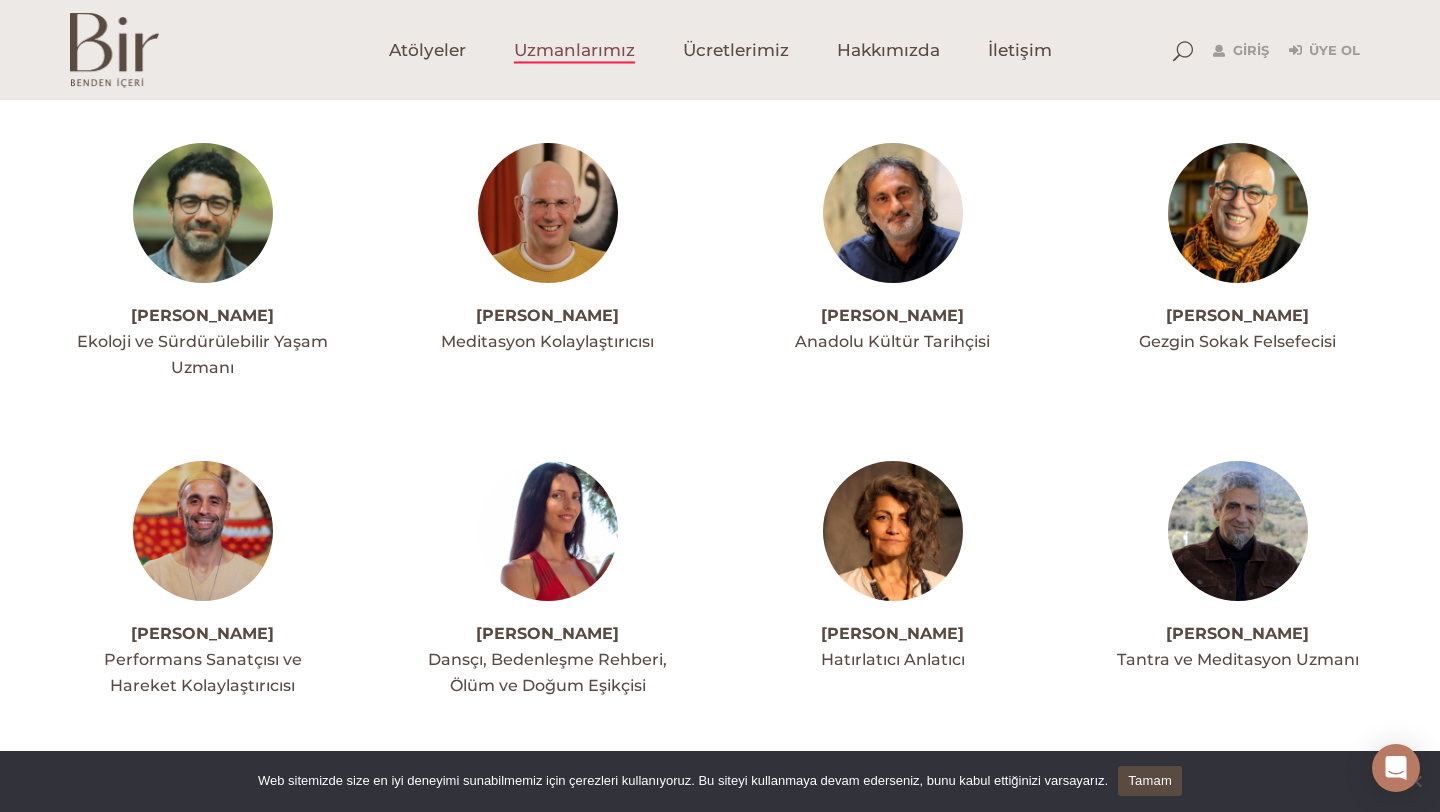 scroll, scrollTop: 193, scrollLeft: 0, axis: vertical 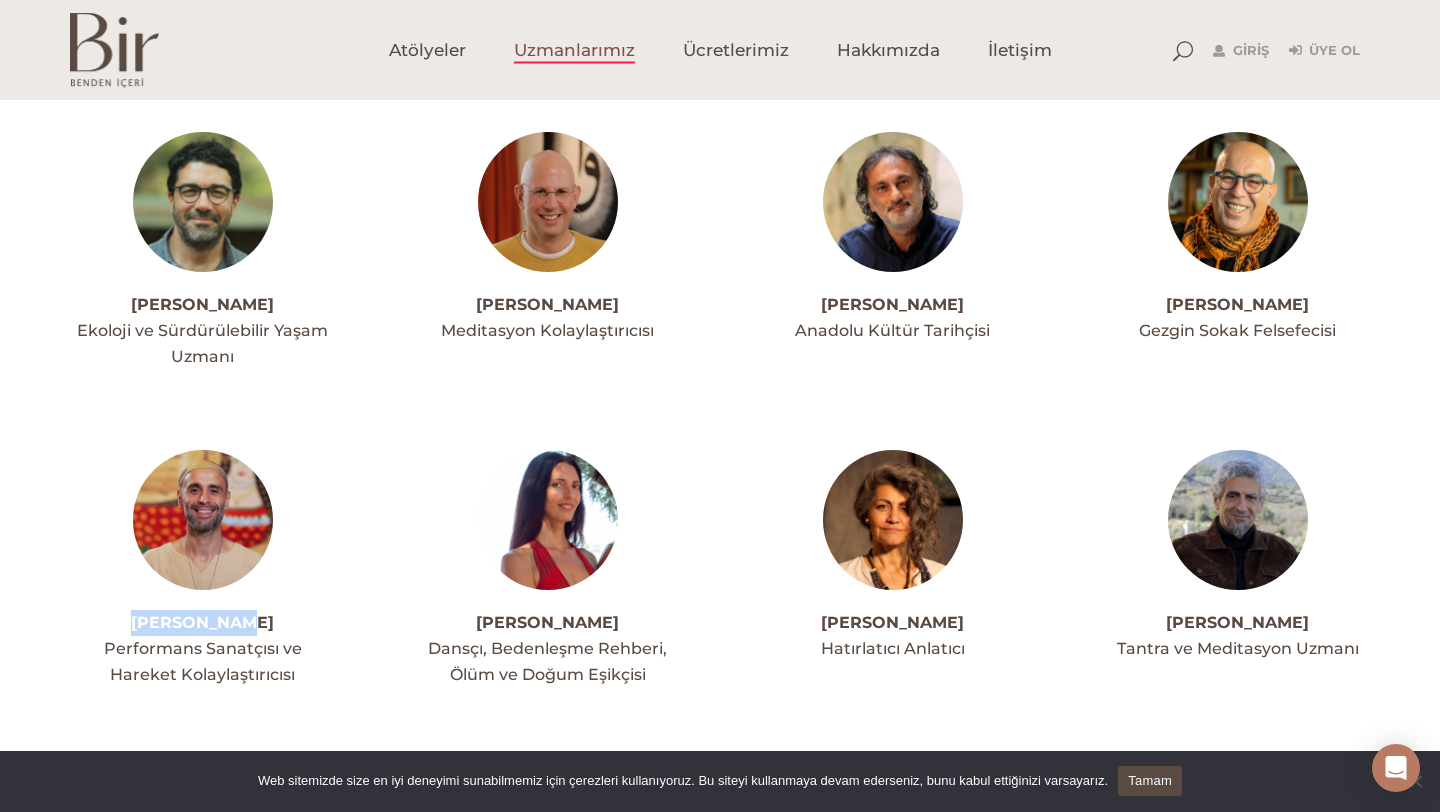 drag, startPoint x: 143, startPoint y: 629, endPoint x: 269, endPoint y: 634, distance: 126.09917 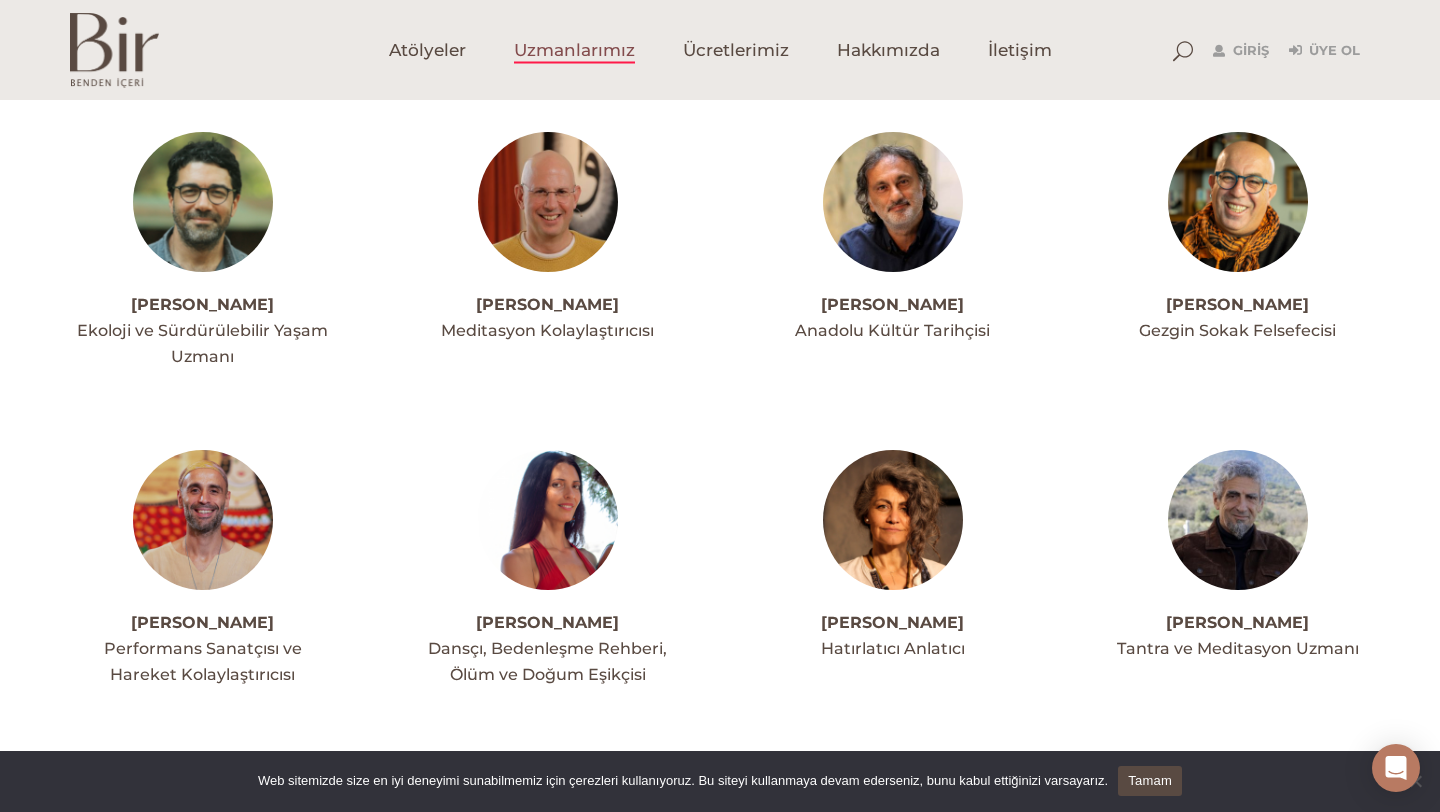 click on "Amber Joy Rava
Dansçı, Bedenleşme Rehberi, Ölüm ve Doğum Eşikçisi" at bounding box center [547, 569] 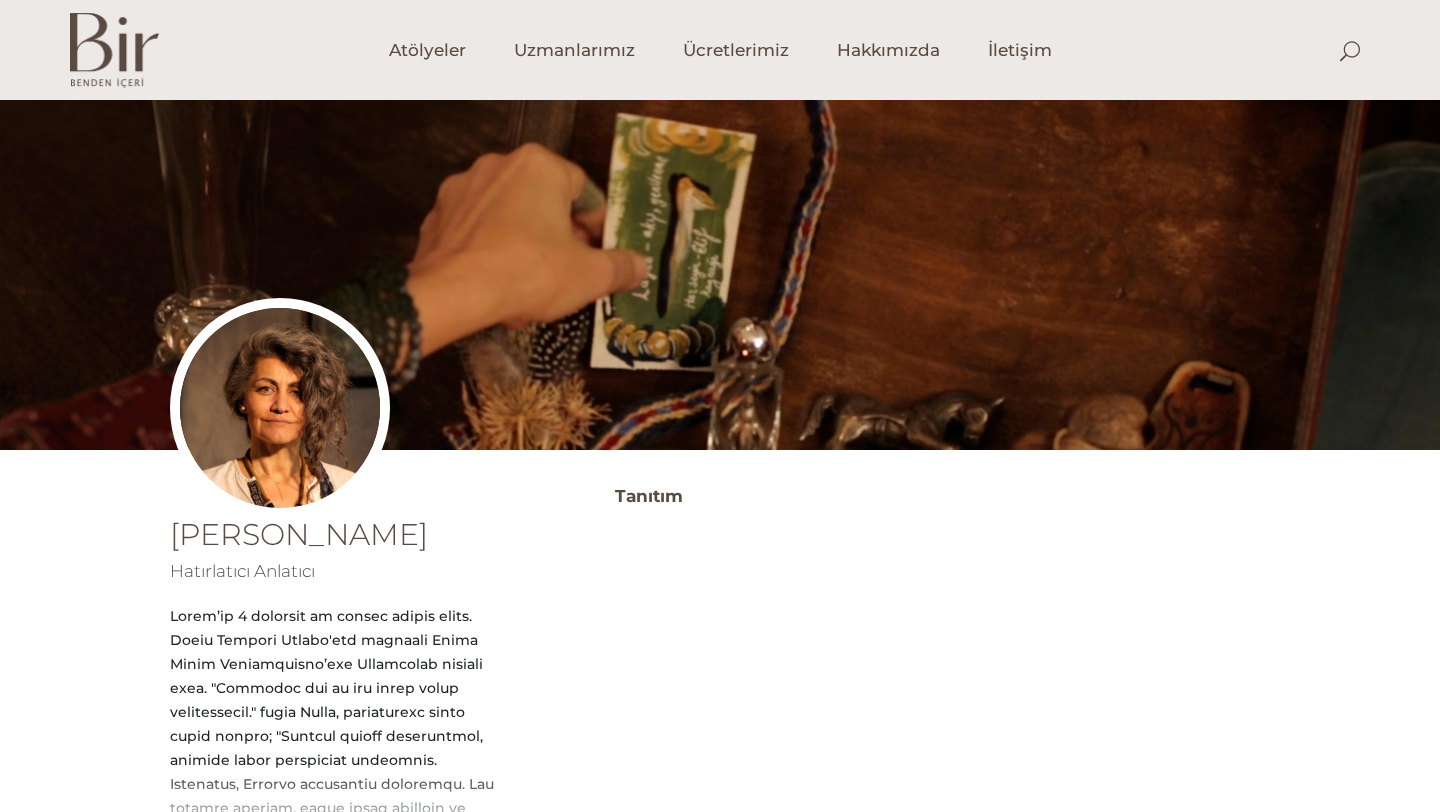 scroll, scrollTop: 0, scrollLeft: 0, axis: both 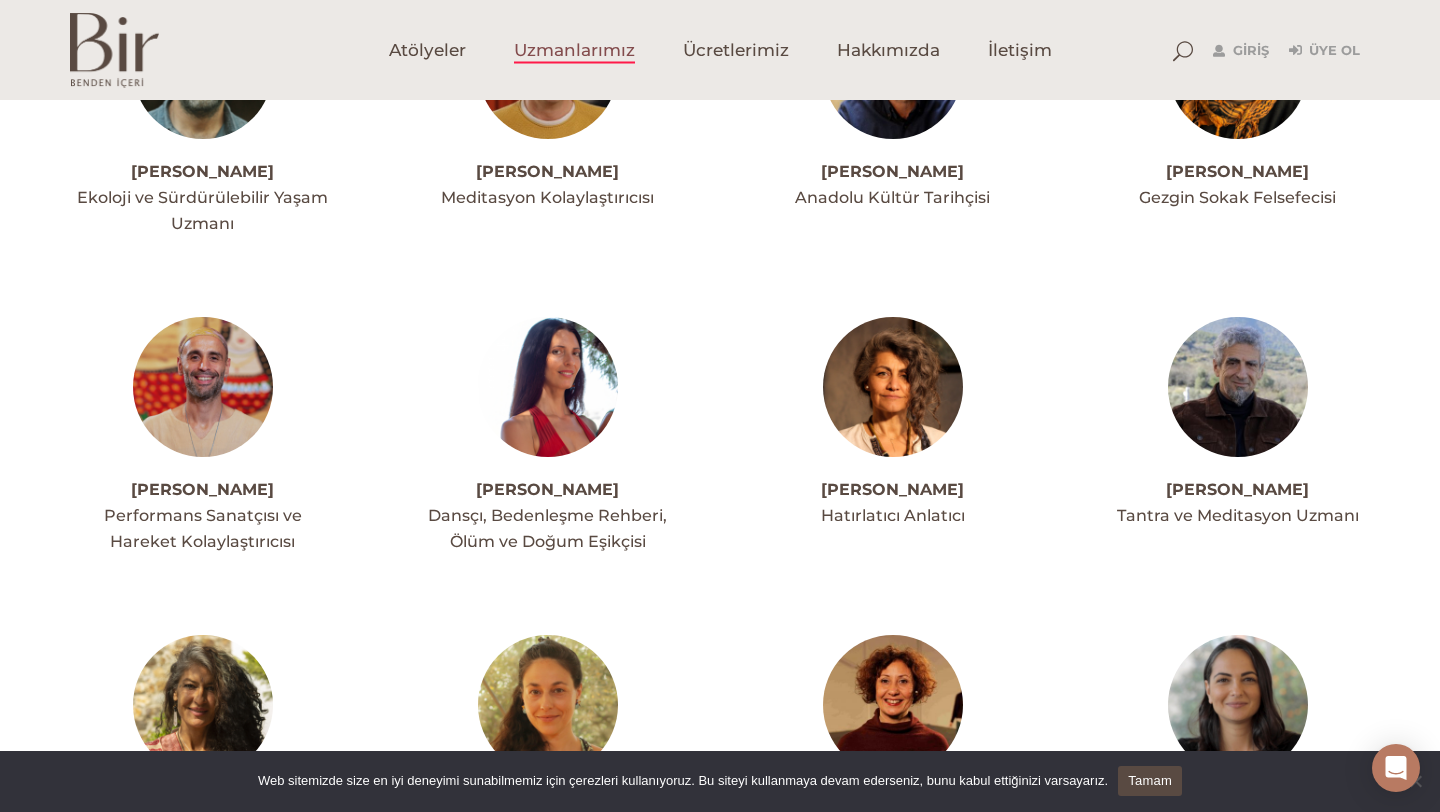 drag, startPoint x: 823, startPoint y: 494, endPoint x: 789, endPoint y: 489, distance: 34.36568 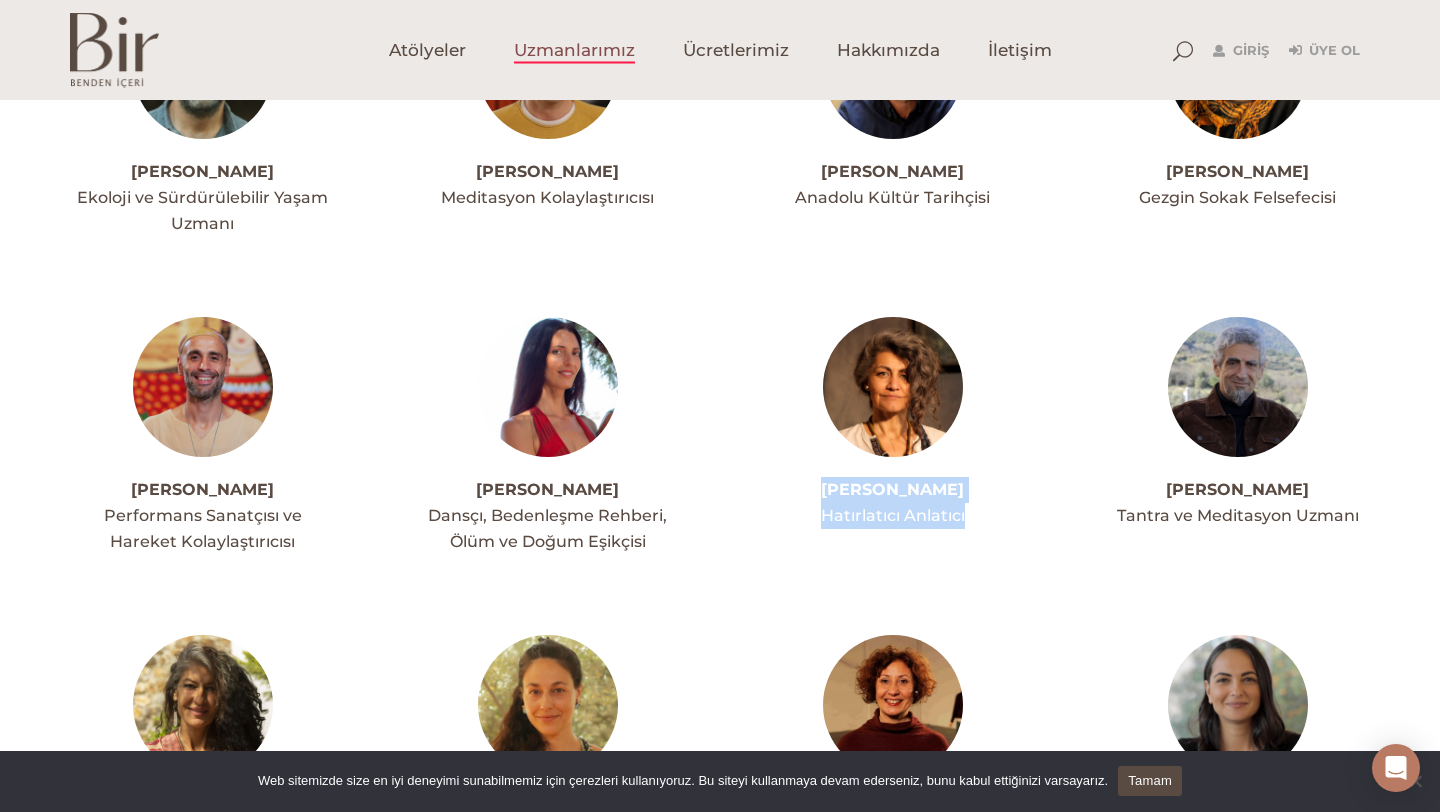 drag, startPoint x: 789, startPoint y: 489, endPoint x: 972, endPoint y: 522, distance: 185.9516 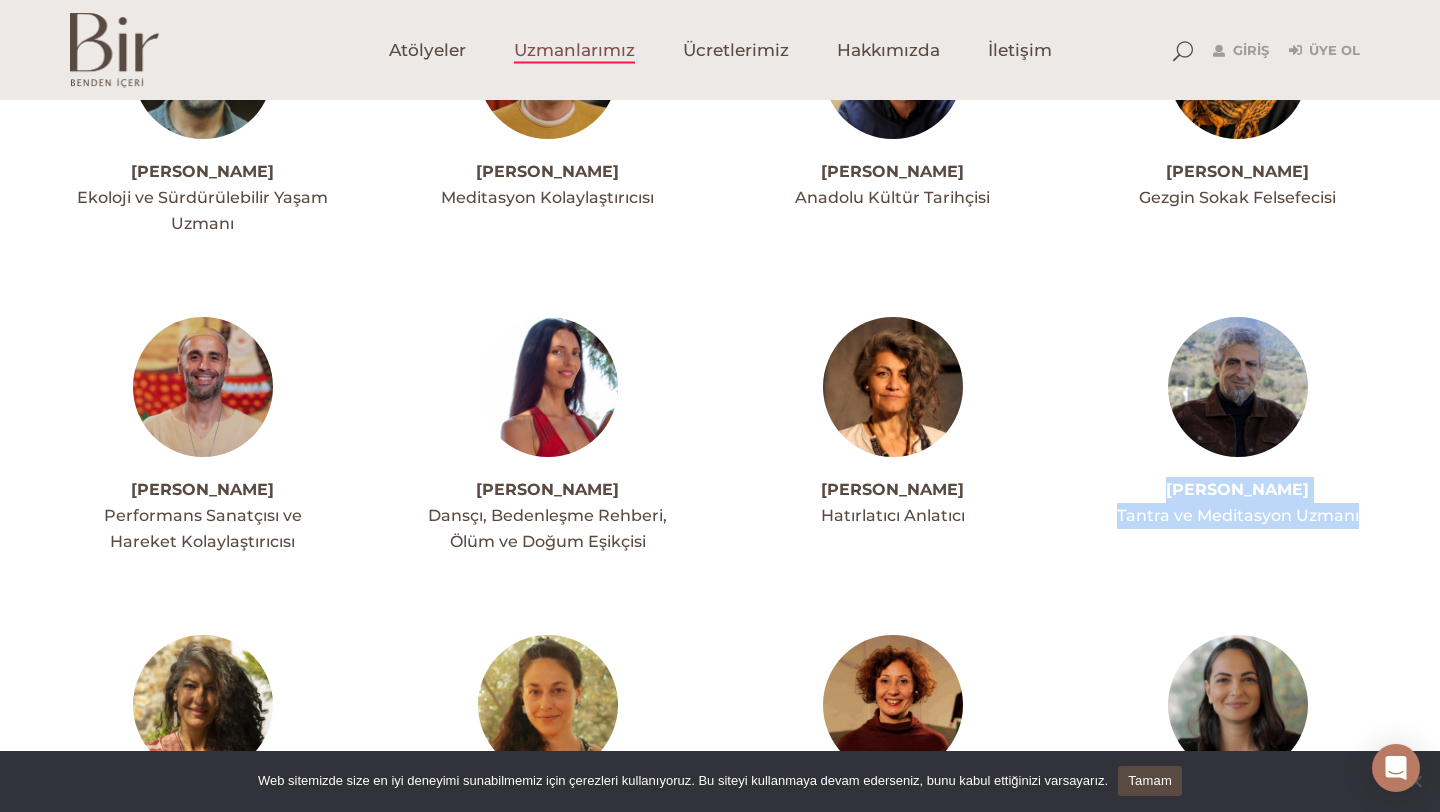 drag, startPoint x: 1121, startPoint y: 491, endPoint x: 1387, endPoint y: 504, distance: 266.31747 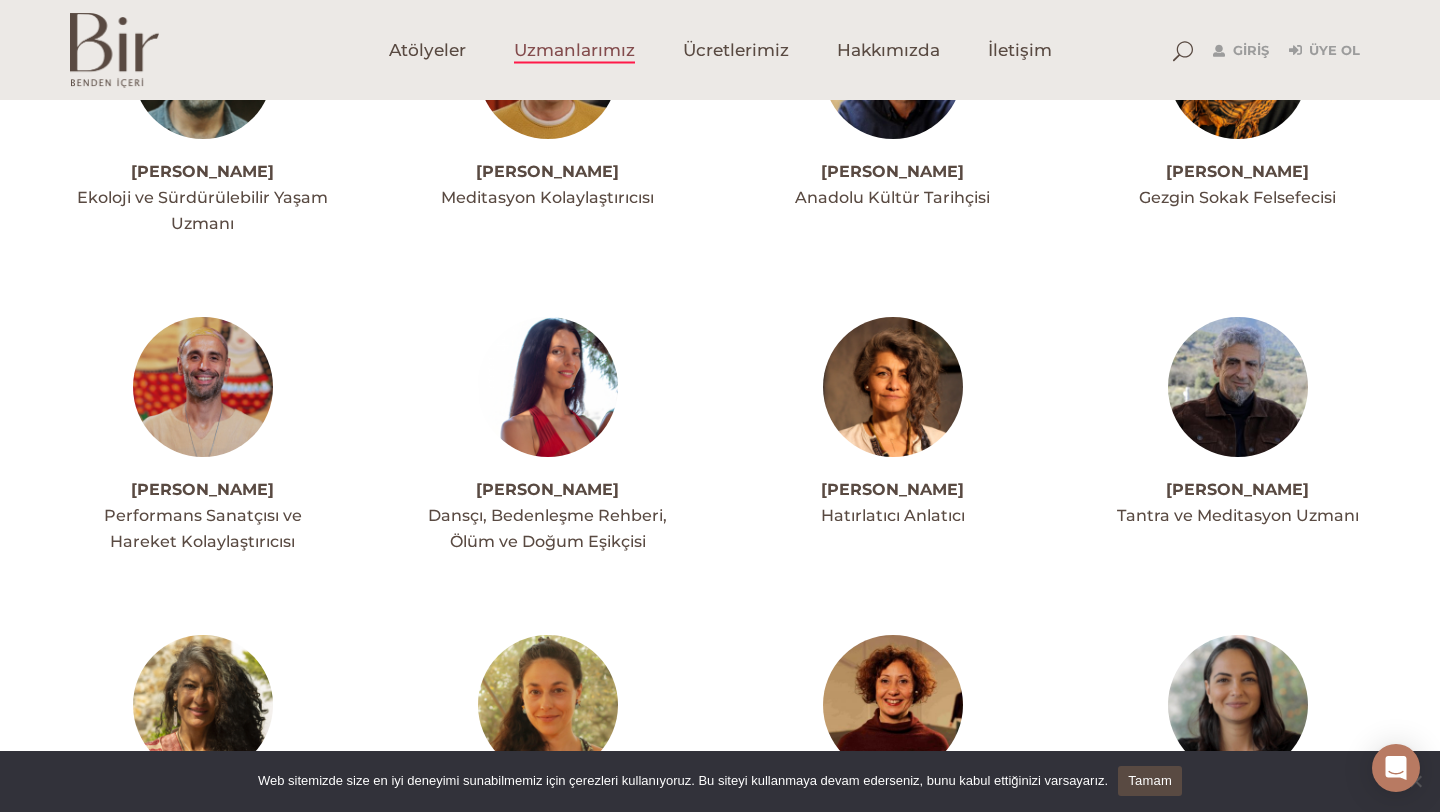 click on "Ahmet Acar
Ekoloji ve Sürdürülebilir Yaşam Uzmanı
Ahmet Turgut Yazman
Meditasyon Kolaylaştırıcısı" at bounding box center [720, 2822] 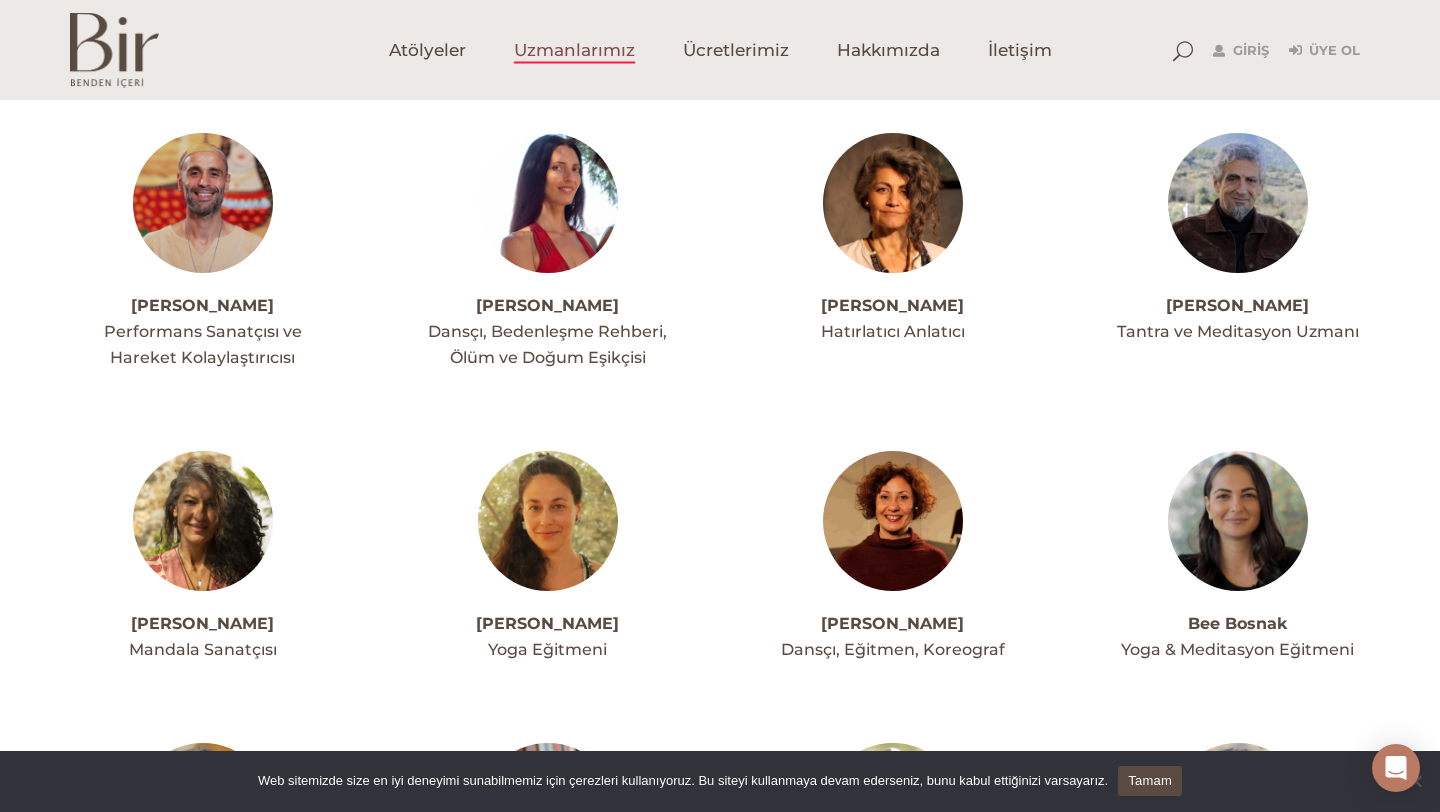 scroll, scrollTop: 551, scrollLeft: 0, axis: vertical 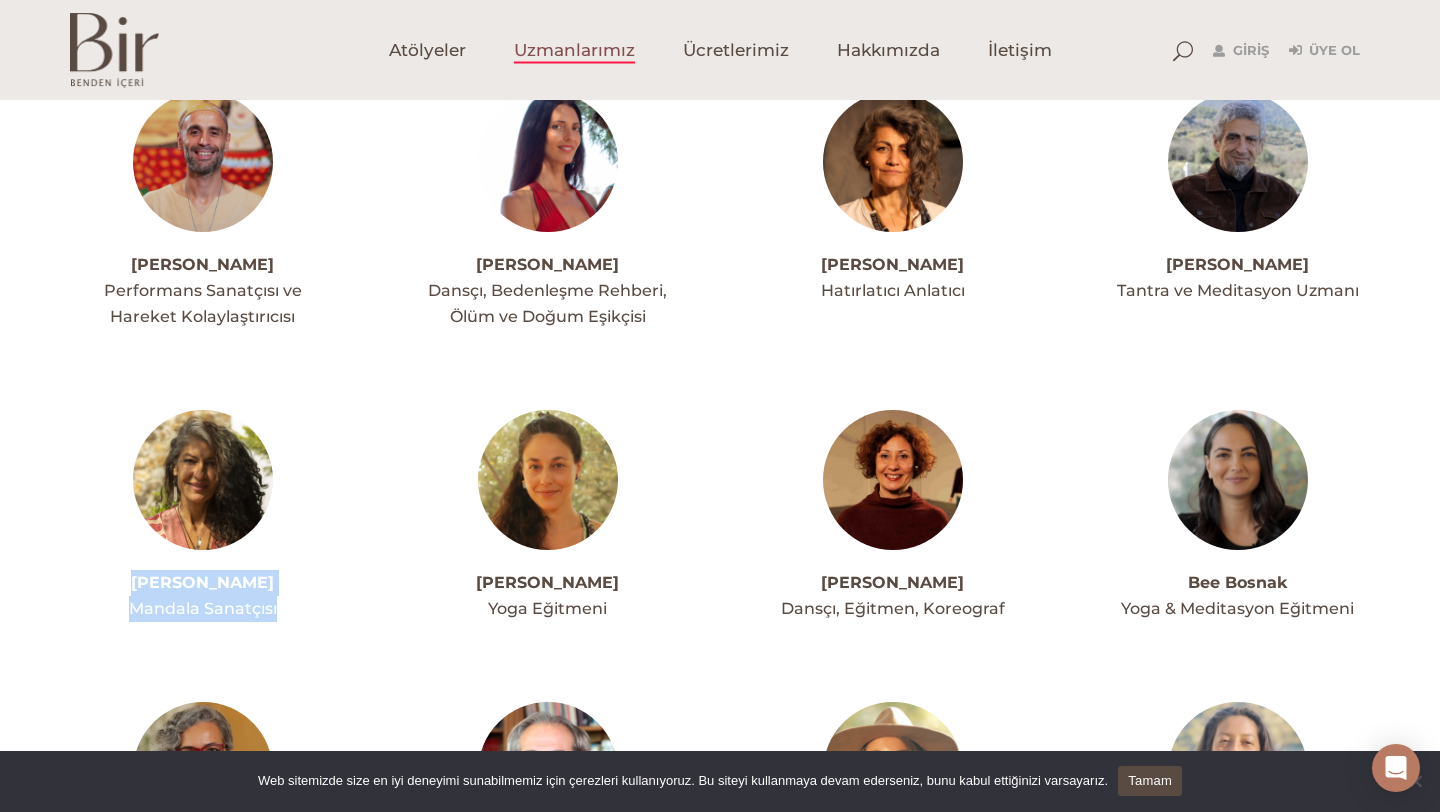 drag, startPoint x: 129, startPoint y: 585, endPoint x: 285, endPoint y: 603, distance: 157.03503 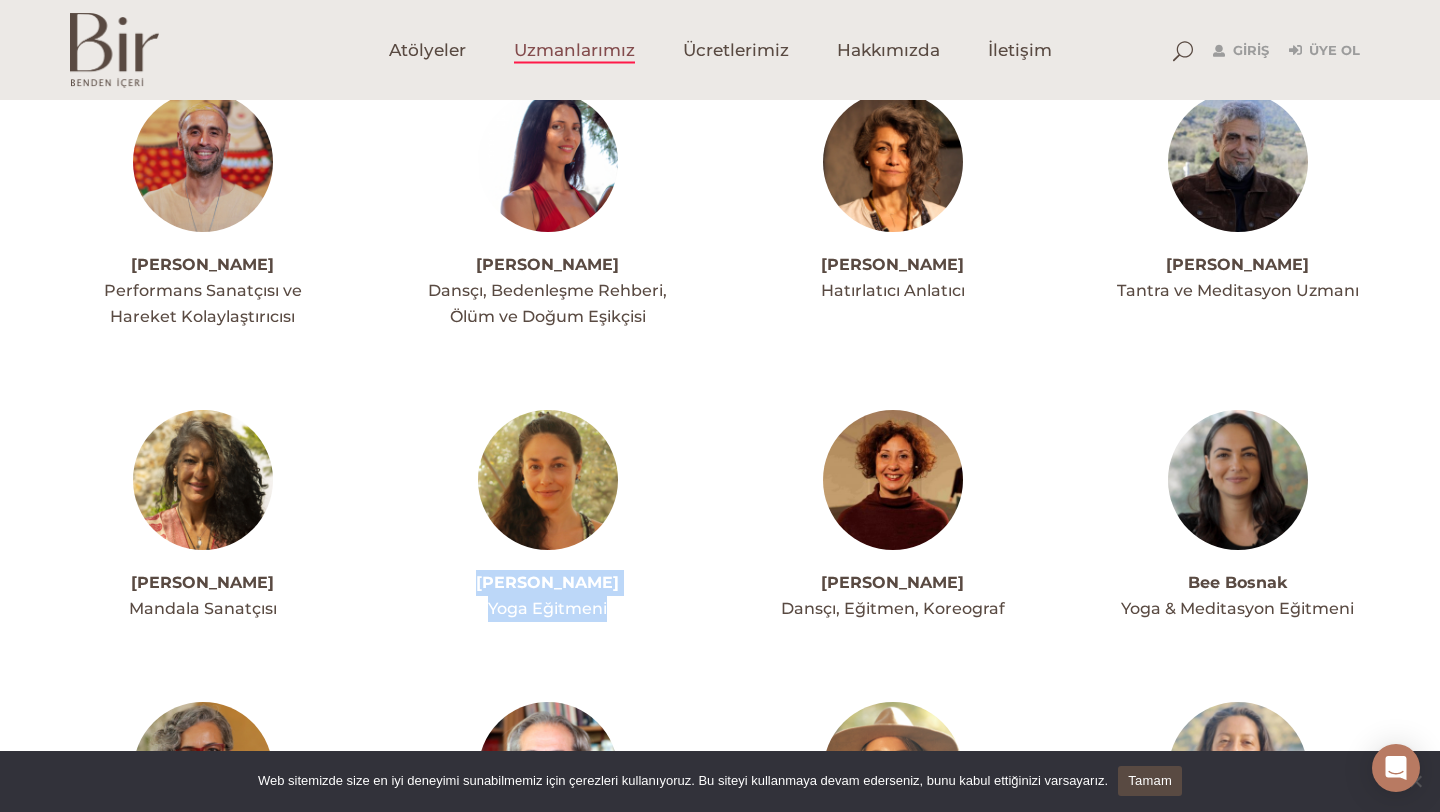 drag, startPoint x: 495, startPoint y: 583, endPoint x: 605, endPoint y: 600, distance: 111.305885 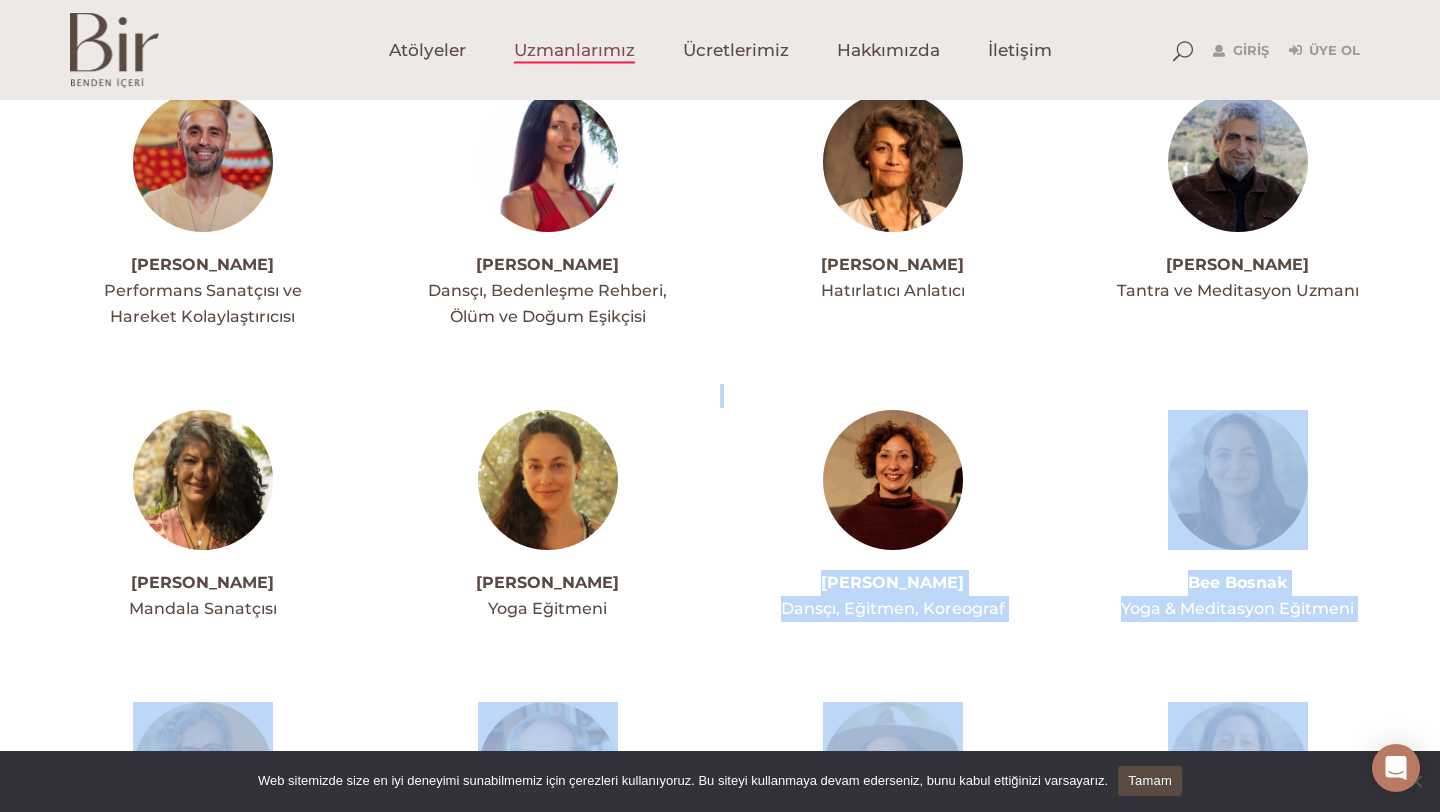 drag, startPoint x: 813, startPoint y: 586, endPoint x: 1012, endPoint y: 625, distance: 202.7856 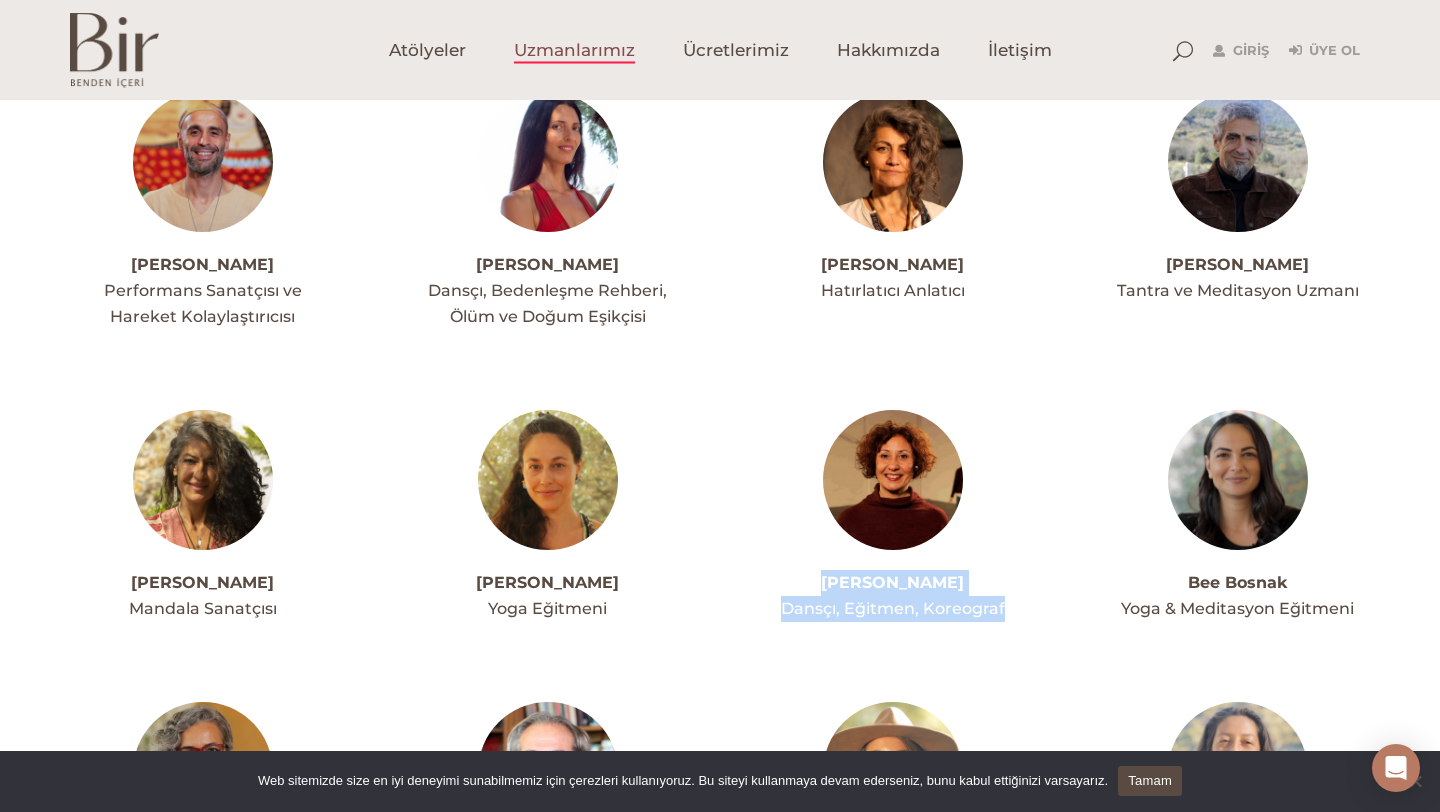 drag, startPoint x: 816, startPoint y: 579, endPoint x: 1003, endPoint y: 608, distance: 189.2353 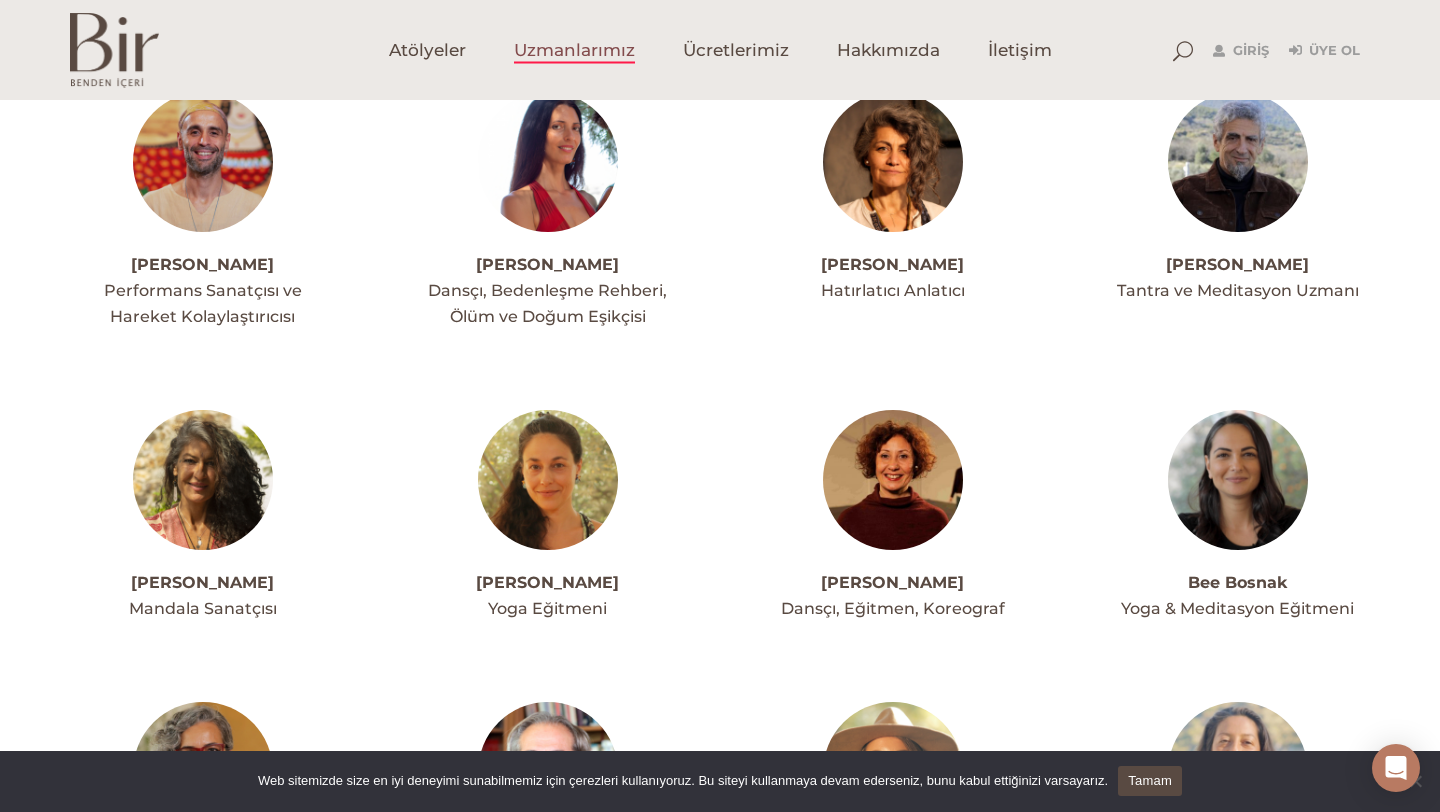 click on "Bee Bosnak
Yoga & Meditasyon Eğitmeni" at bounding box center [1237, 516] 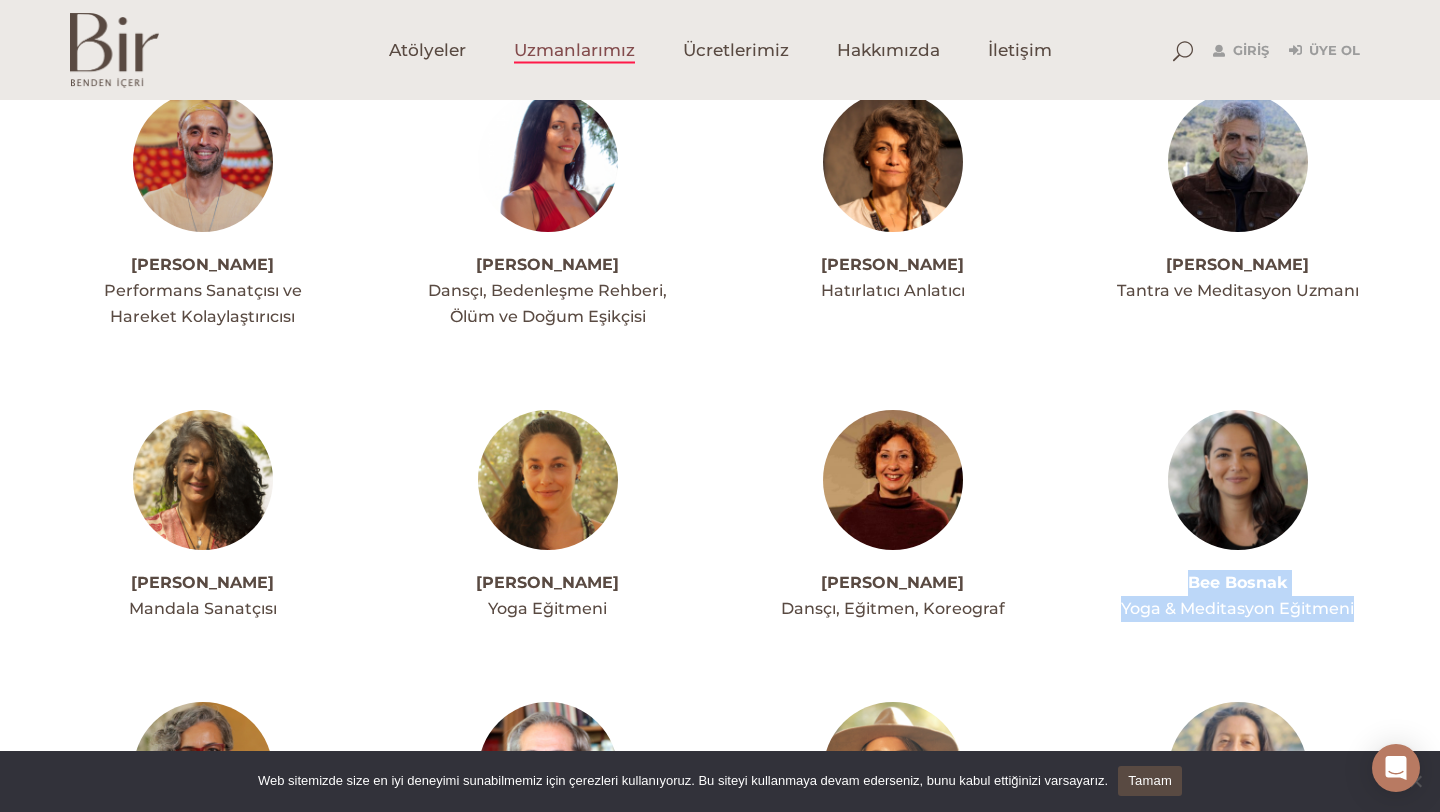 drag, startPoint x: 1182, startPoint y: 588, endPoint x: 1359, endPoint y: 613, distance: 178.75682 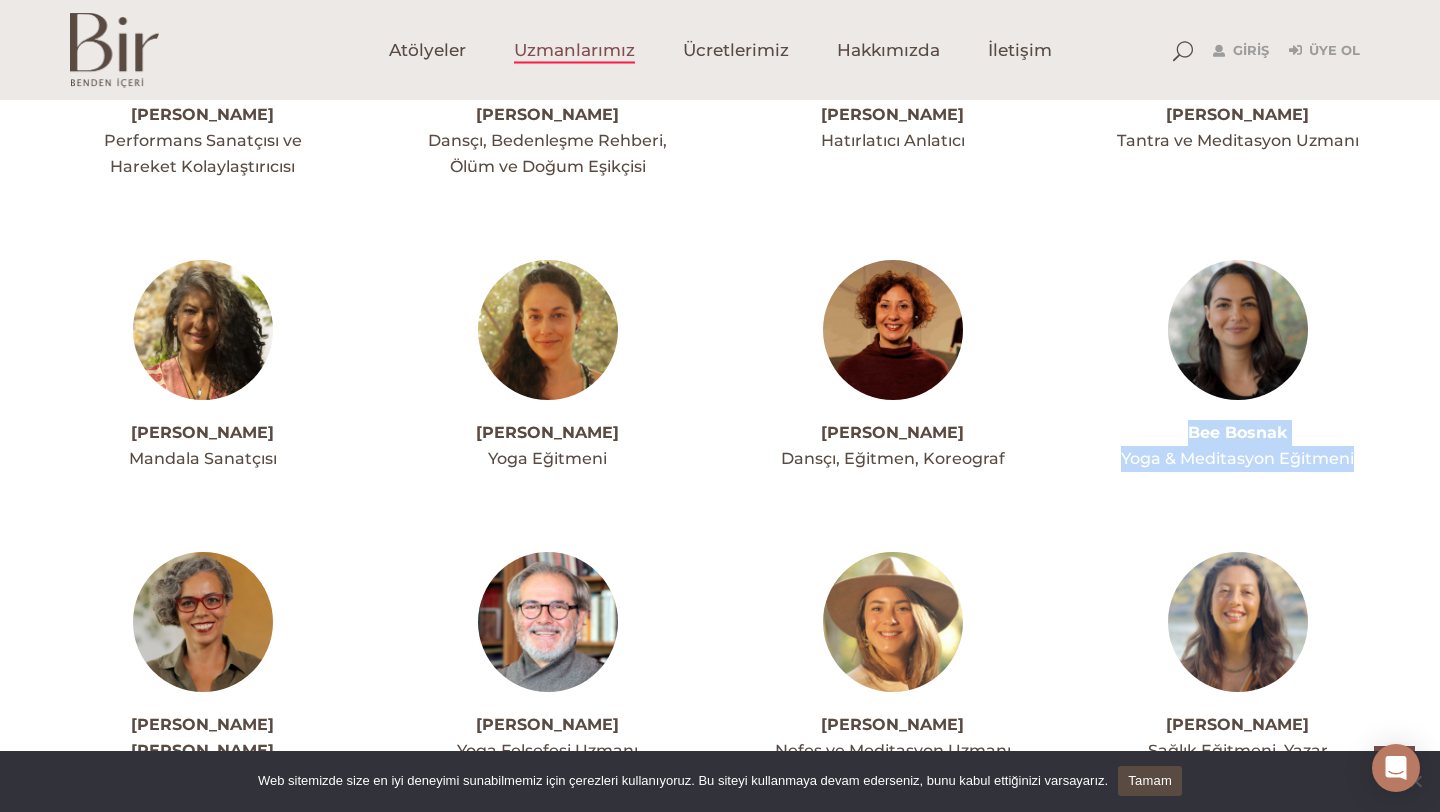 scroll, scrollTop: 773, scrollLeft: 0, axis: vertical 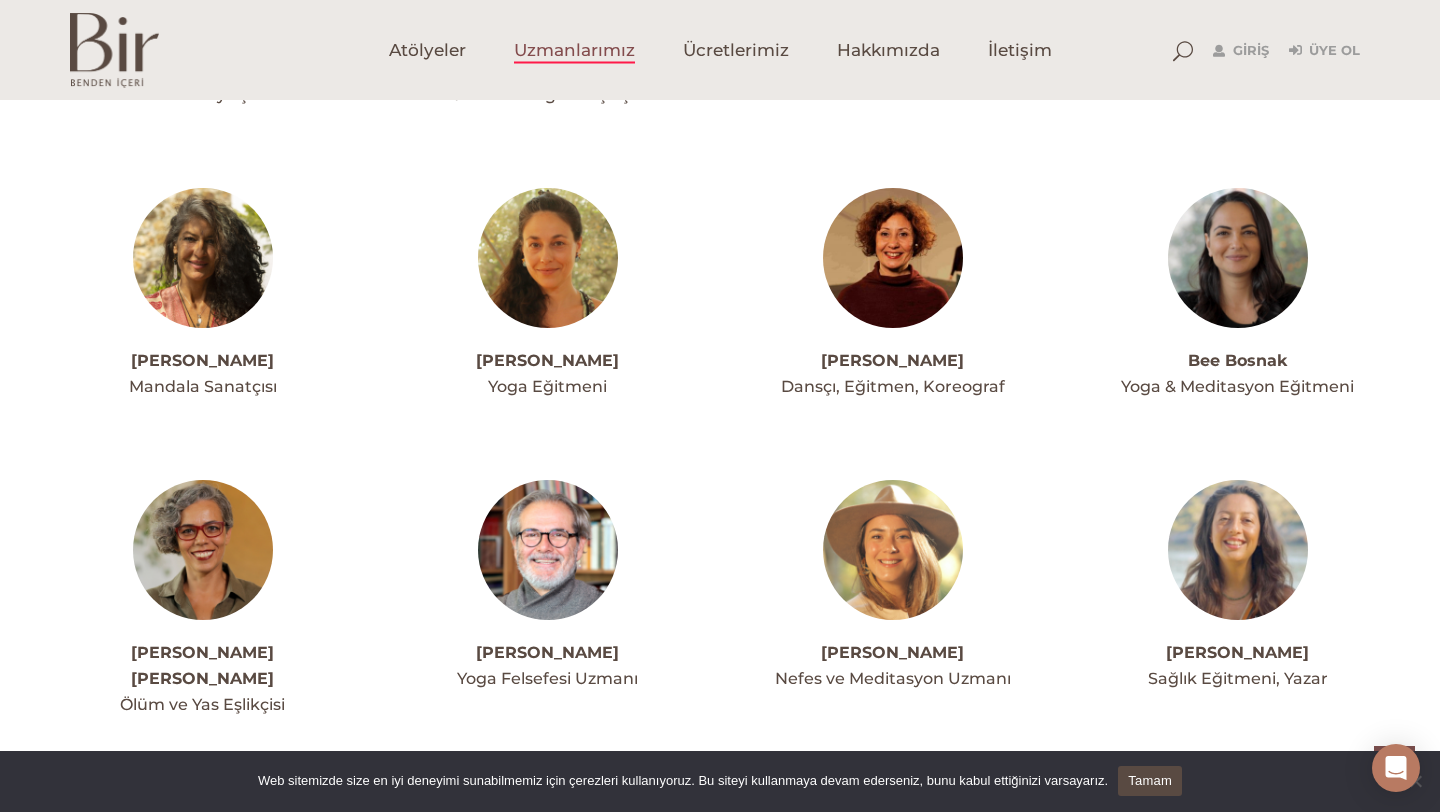 click on "Ahmet Acar
Ekoloji ve Sürdürülebilir Yaşam Uzmanı
Ahmet Turgut Yazman
Meditasyon Kolaylaştırıcısı" at bounding box center (720, 2375) 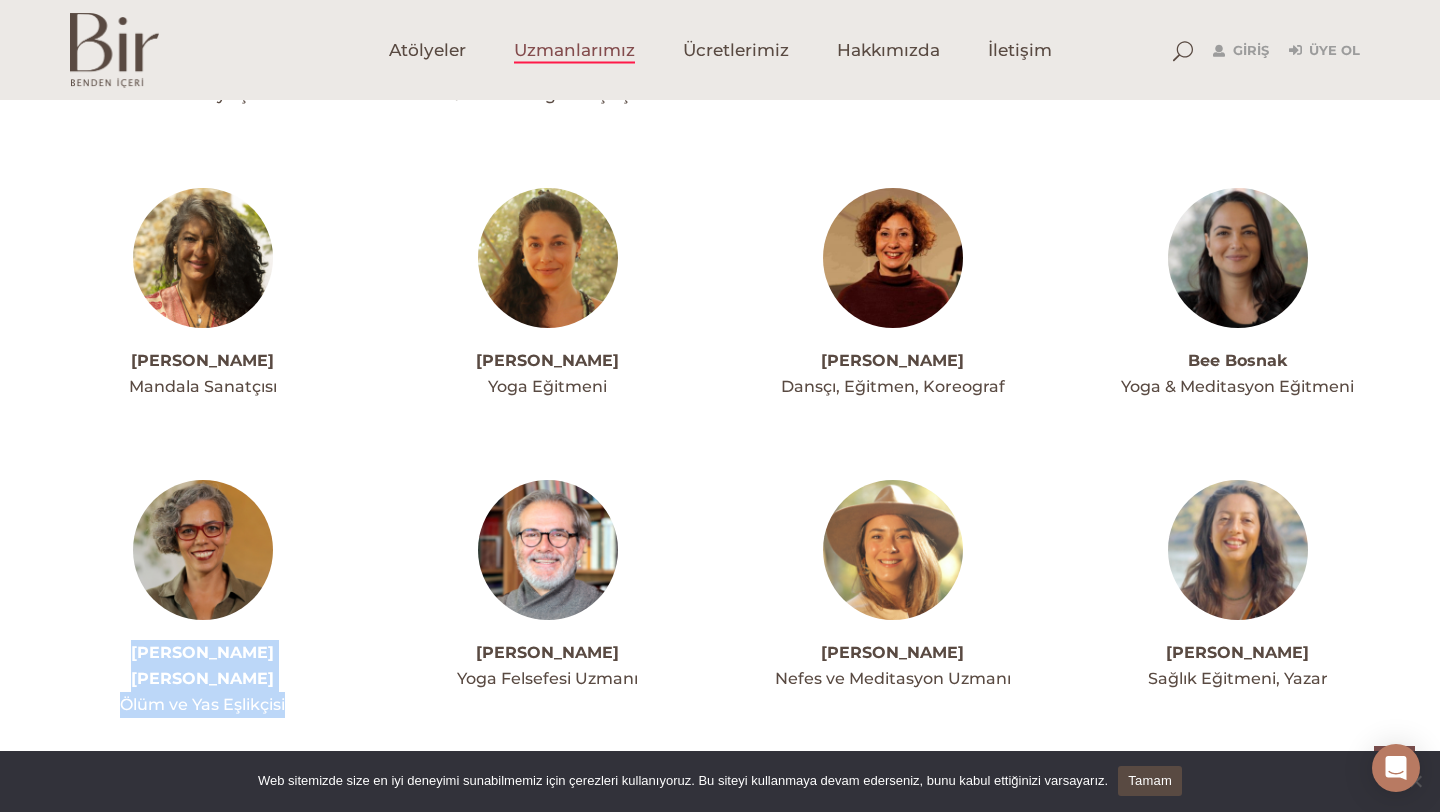 drag, startPoint x: 98, startPoint y: 651, endPoint x: 290, endPoint y: 675, distance: 193.49419 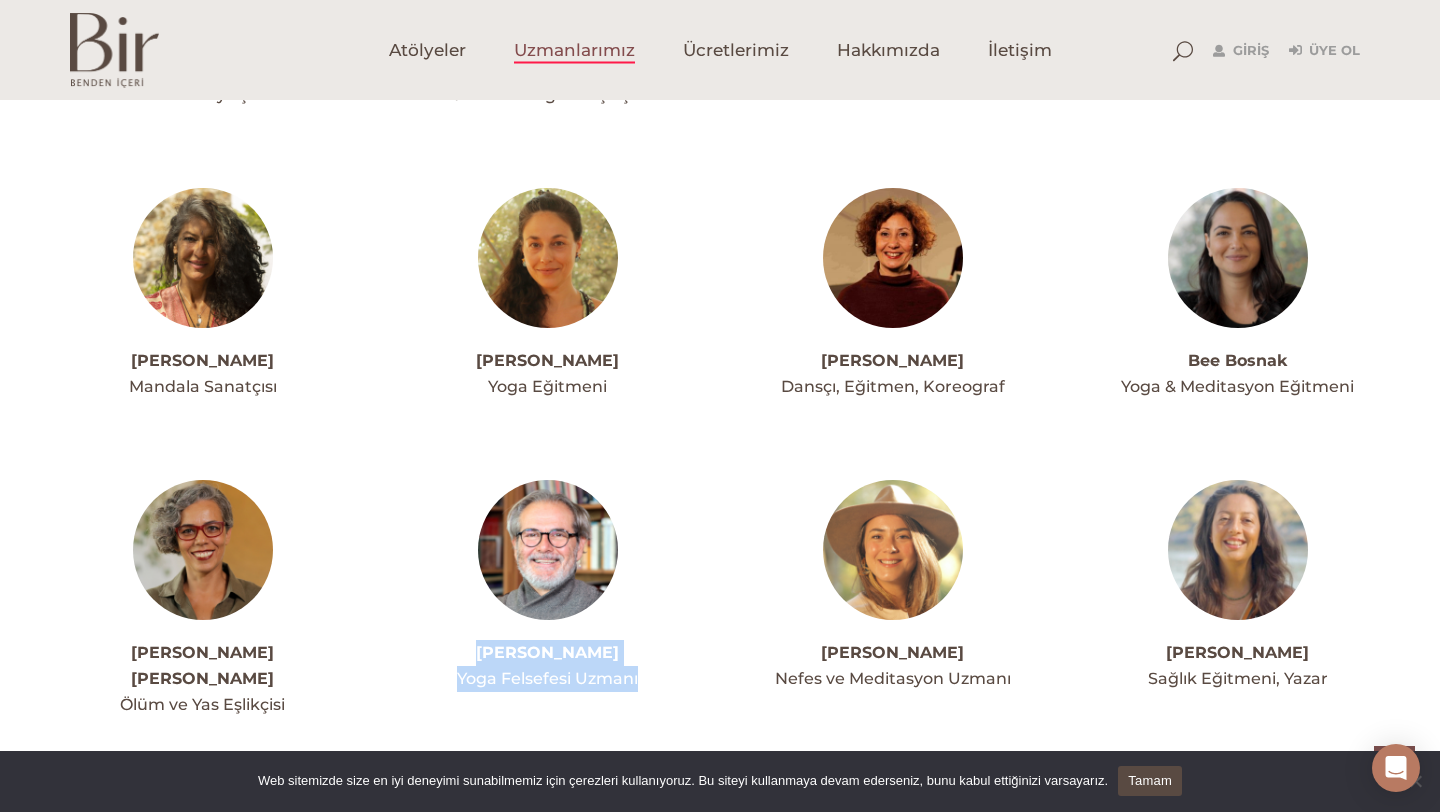 drag, startPoint x: 493, startPoint y: 652, endPoint x: 638, endPoint y: 681, distance: 147.87157 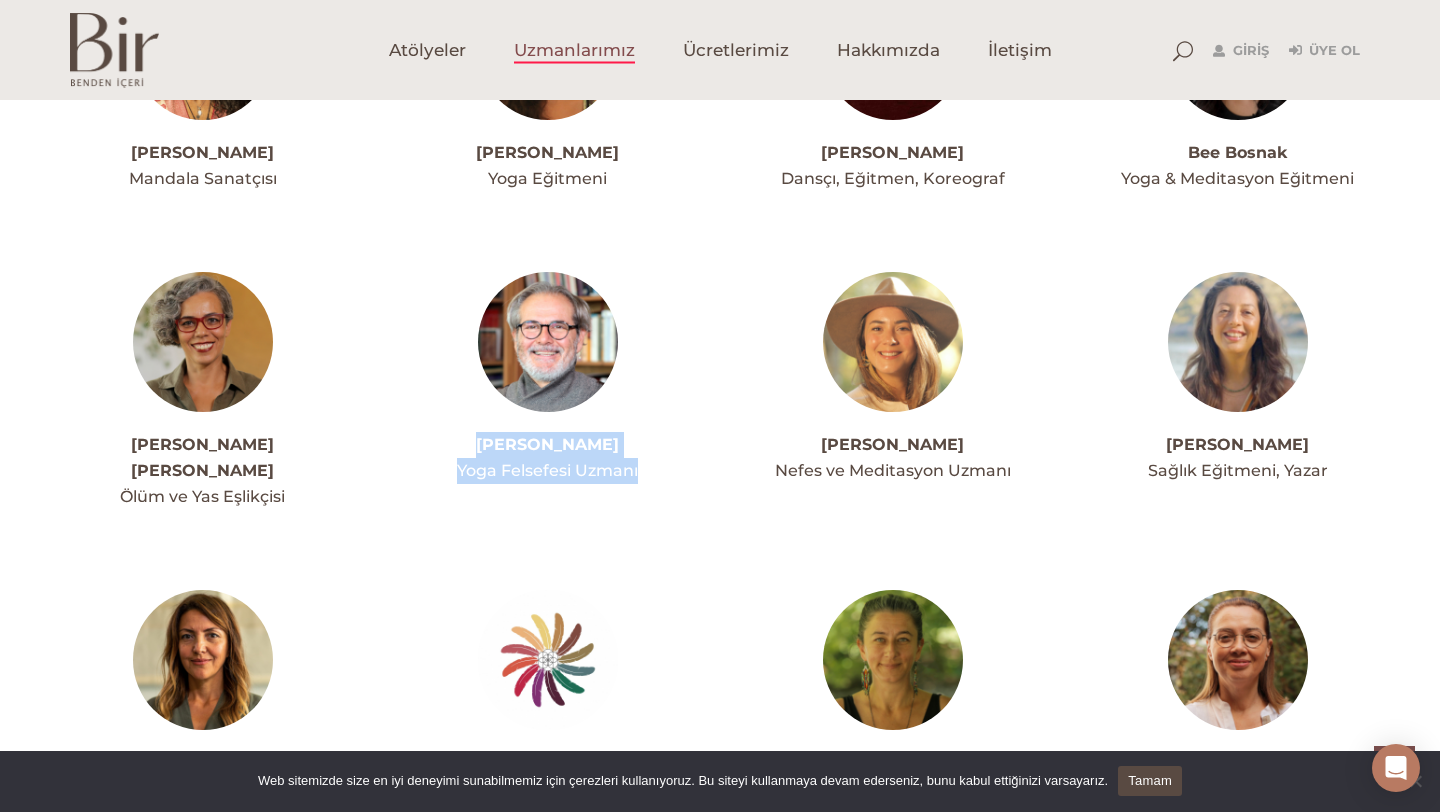 scroll, scrollTop: 1008, scrollLeft: 0, axis: vertical 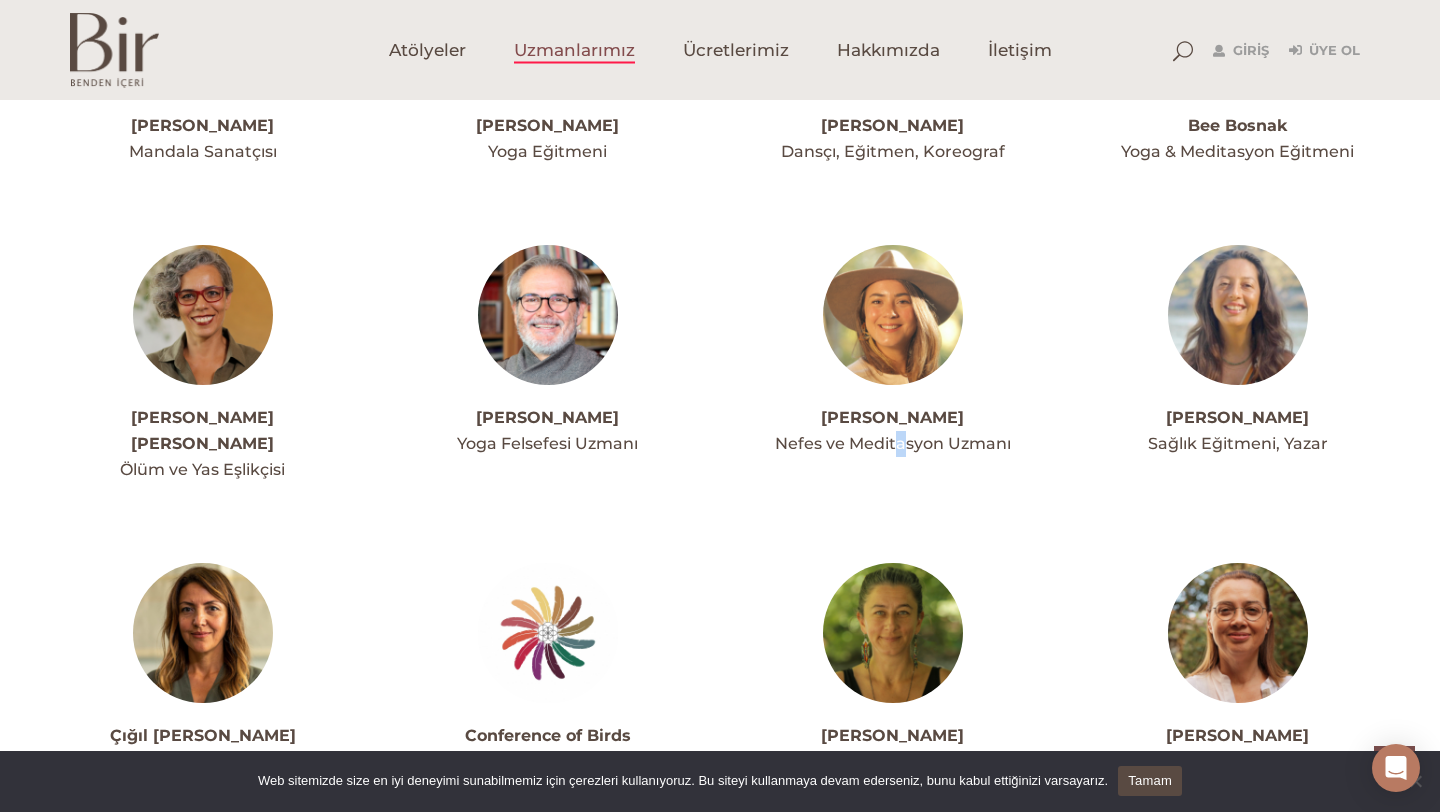 click on "Nefes ve Meditasyon Uzmanı" at bounding box center (893, 443) 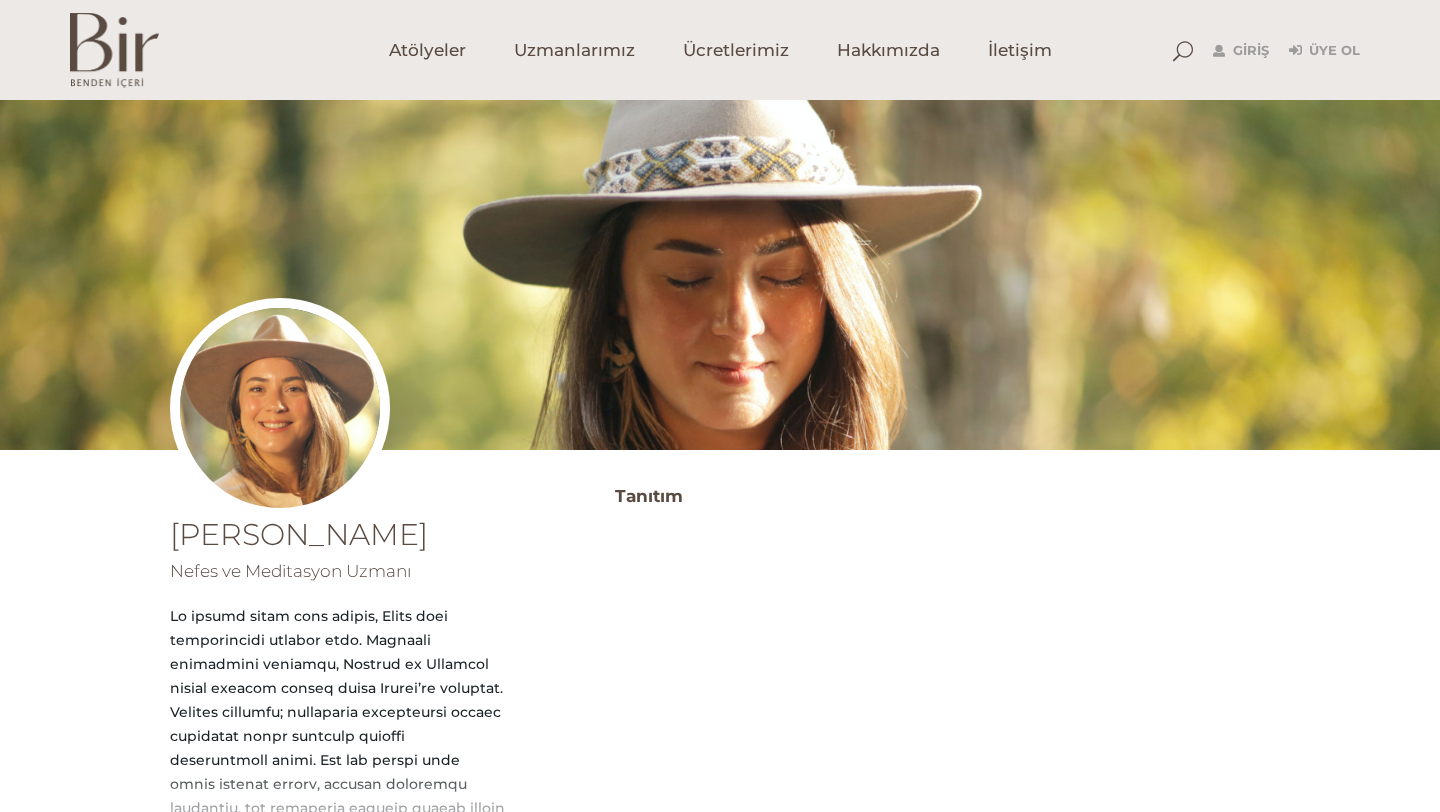 scroll, scrollTop: 0, scrollLeft: 0, axis: both 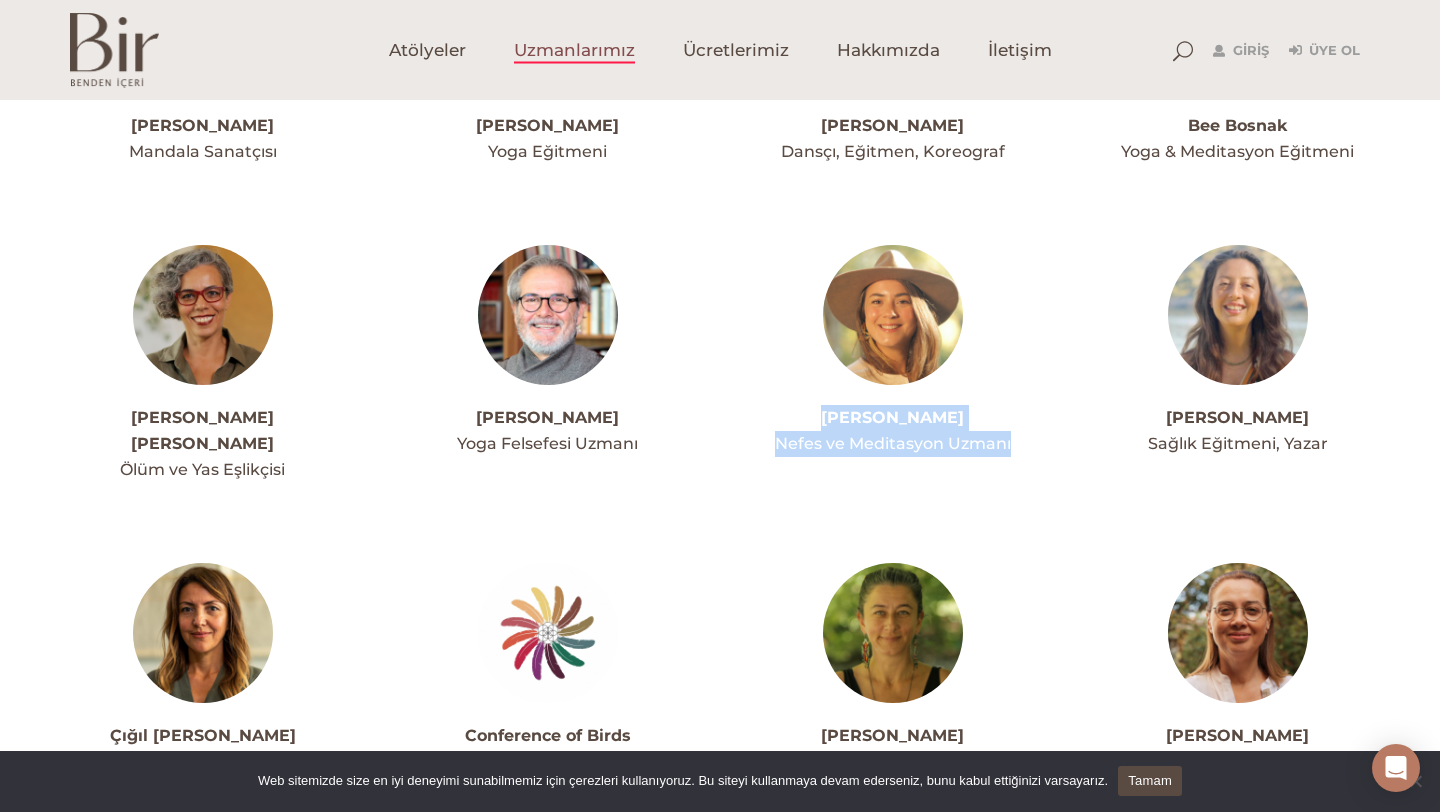 drag, startPoint x: 813, startPoint y: 415, endPoint x: 1012, endPoint y: 447, distance: 201.55644 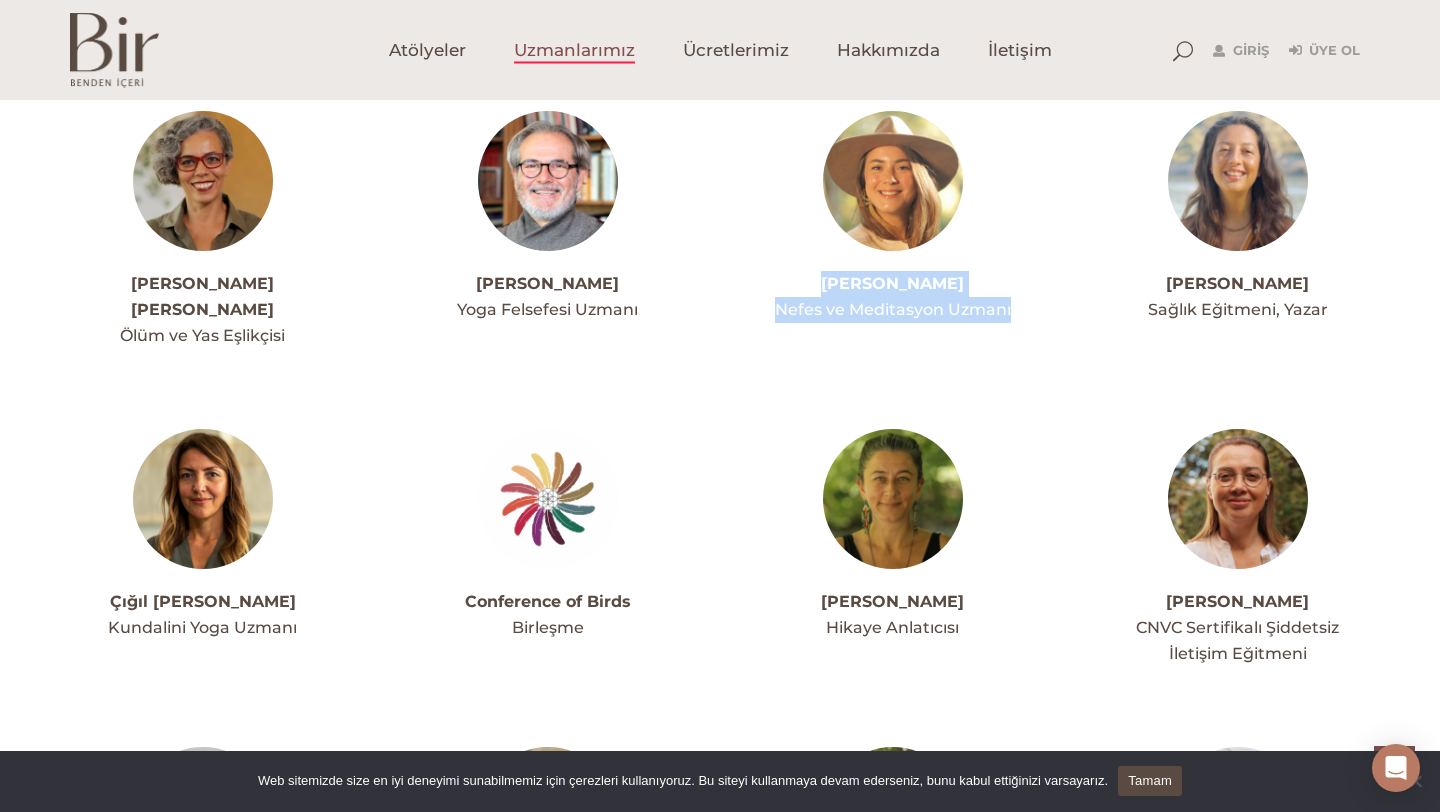 scroll, scrollTop: 1141, scrollLeft: 0, axis: vertical 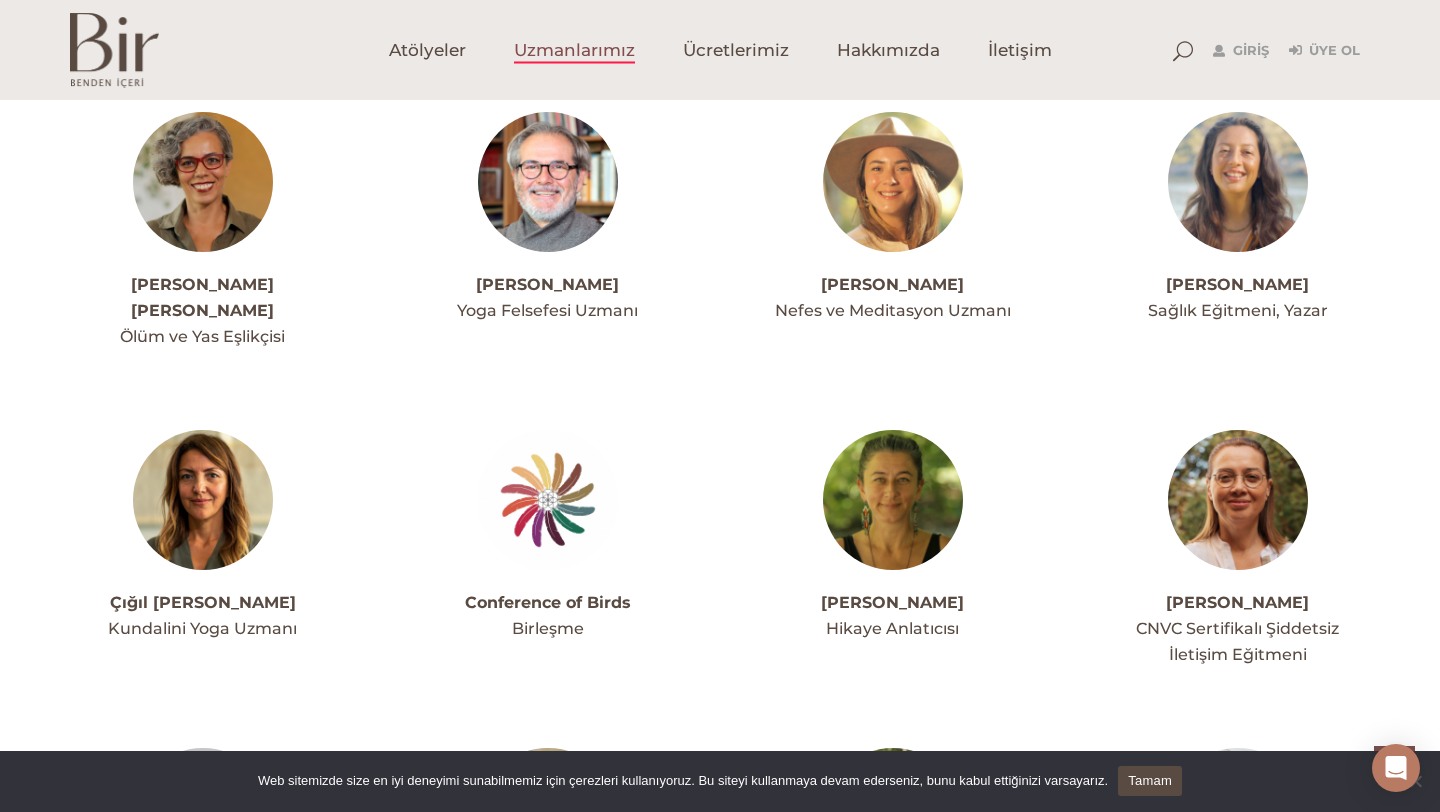 click on "[PERSON_NAME]
Sağlık Eğitmeni, Yazar" at bounding box center (1237, 218) 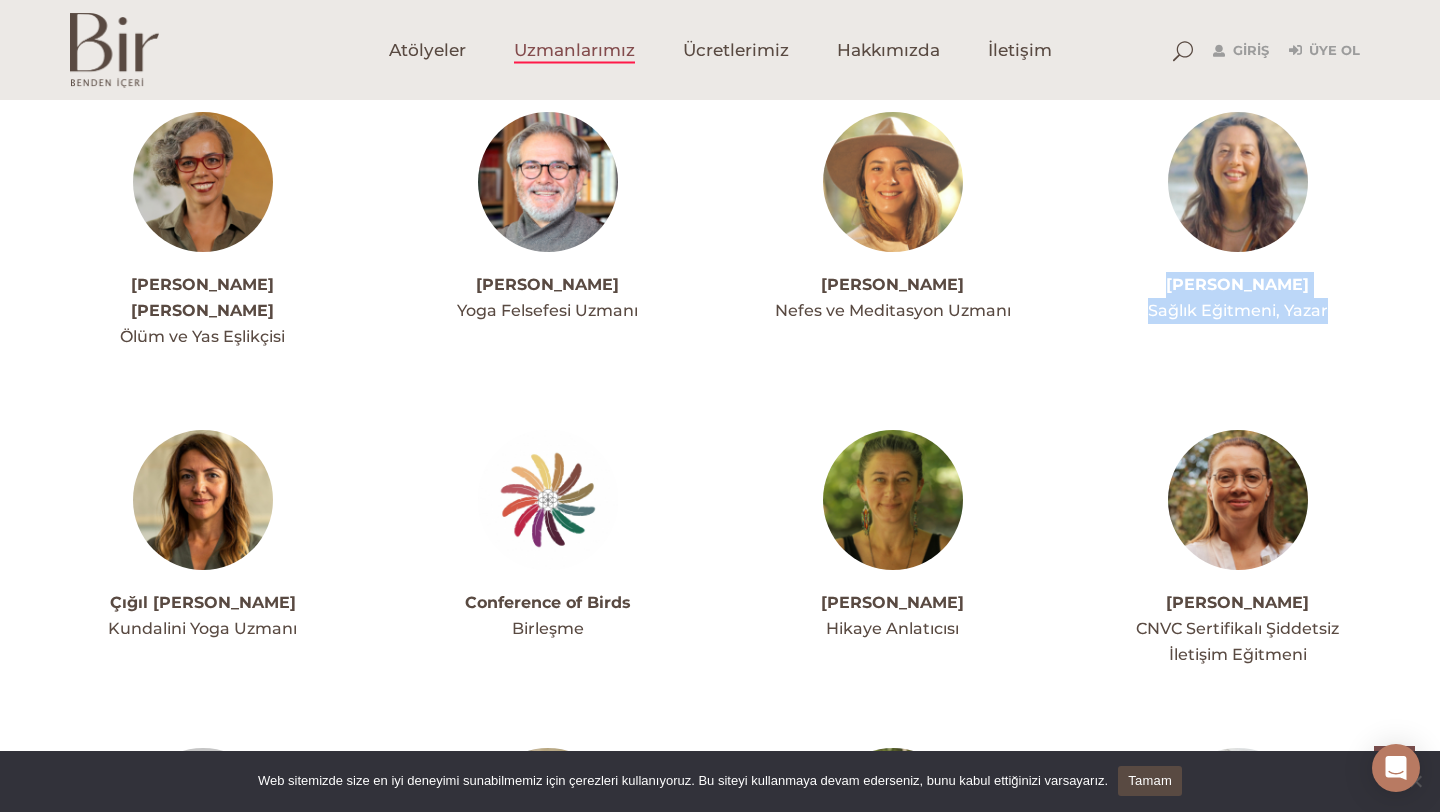 drag, startPoint x: 1158, startPoint y: 287, endPoint x: 1330, endPoint y: 306, distance: 173.04623 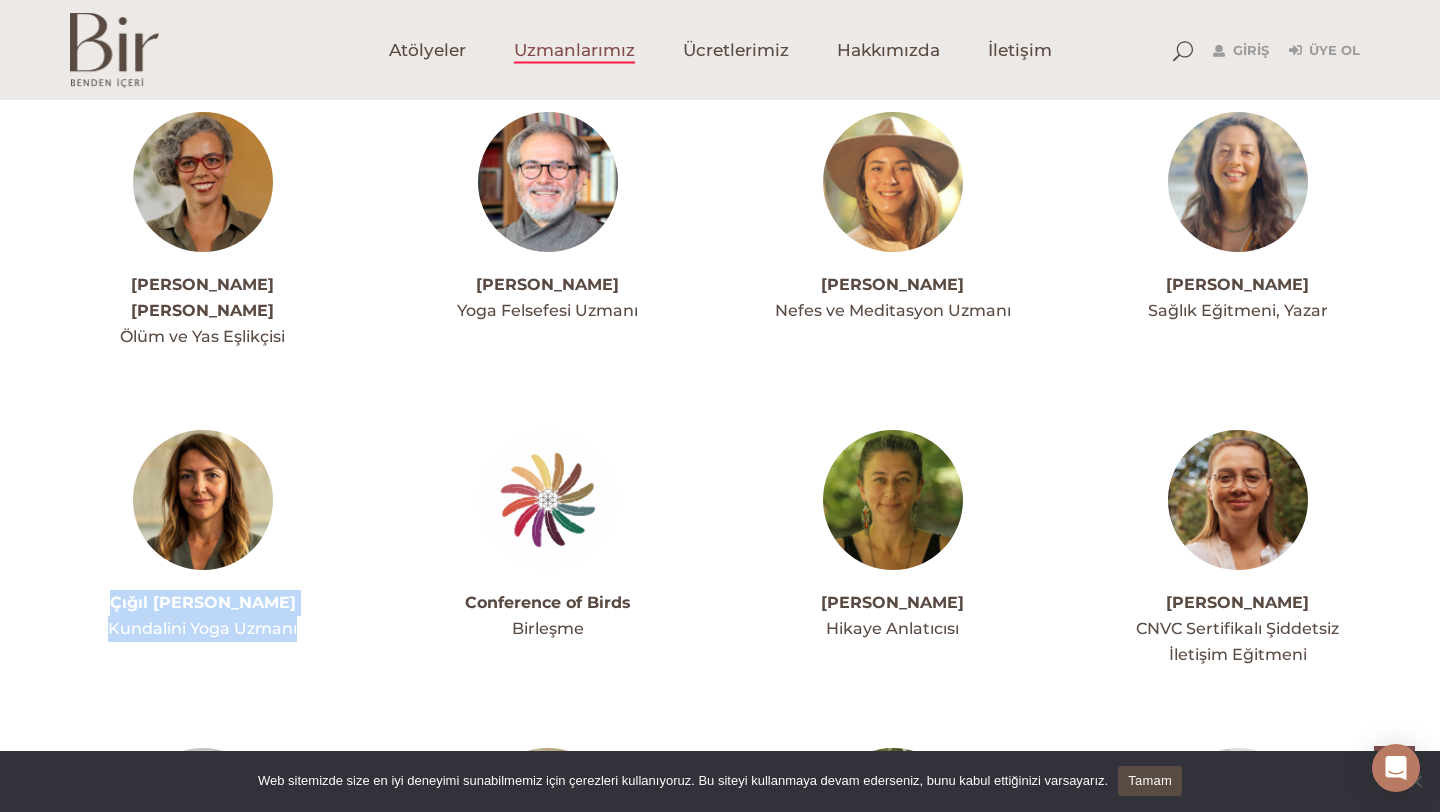 drag, startPoint x: 101, startPoint y: 584, endPoint x: 298, endPoint y: 604, distance: 198.01262 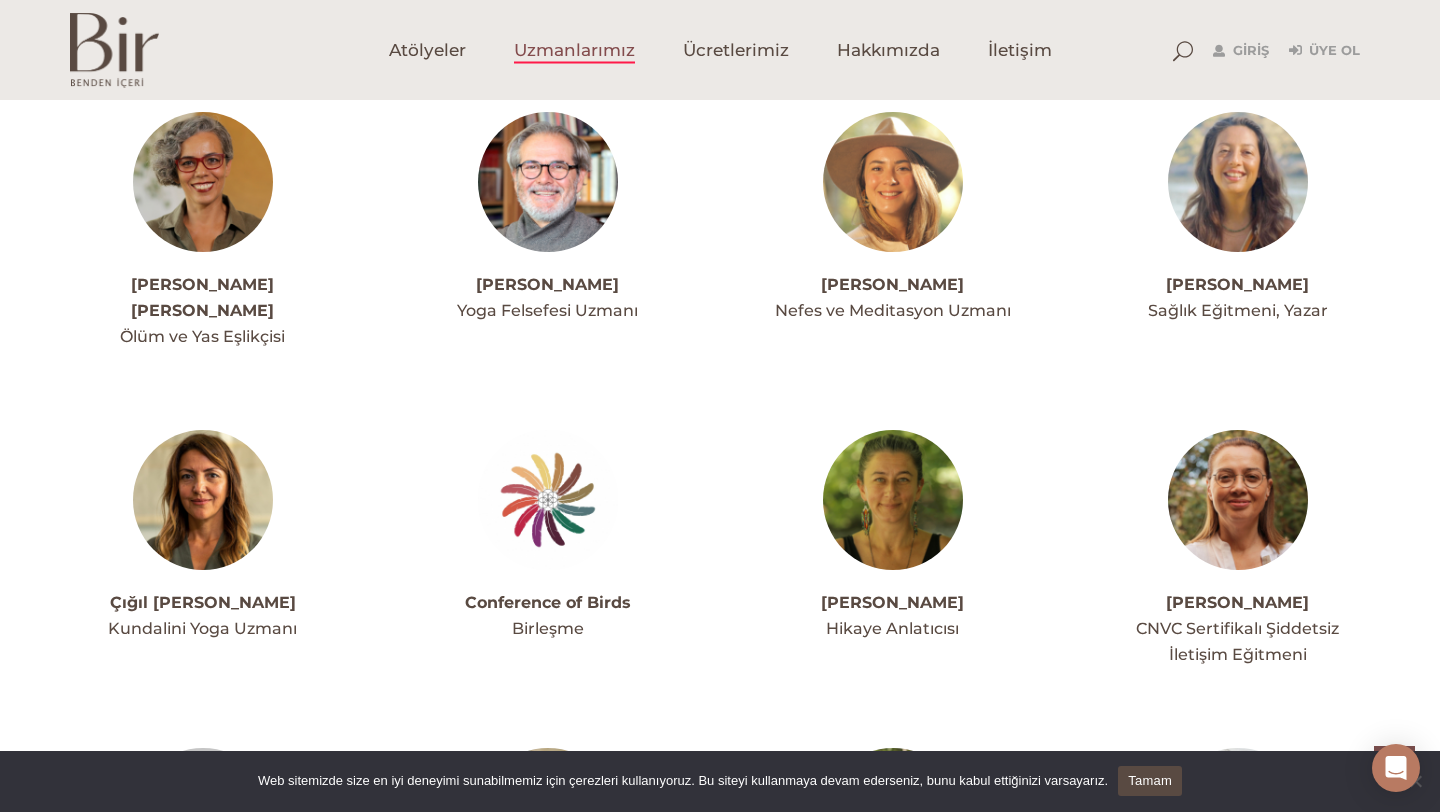 click on "Çığıl [PERSON_NAME]
Kundalini Yoga Uzmanı" at bounding box center (202, 536) 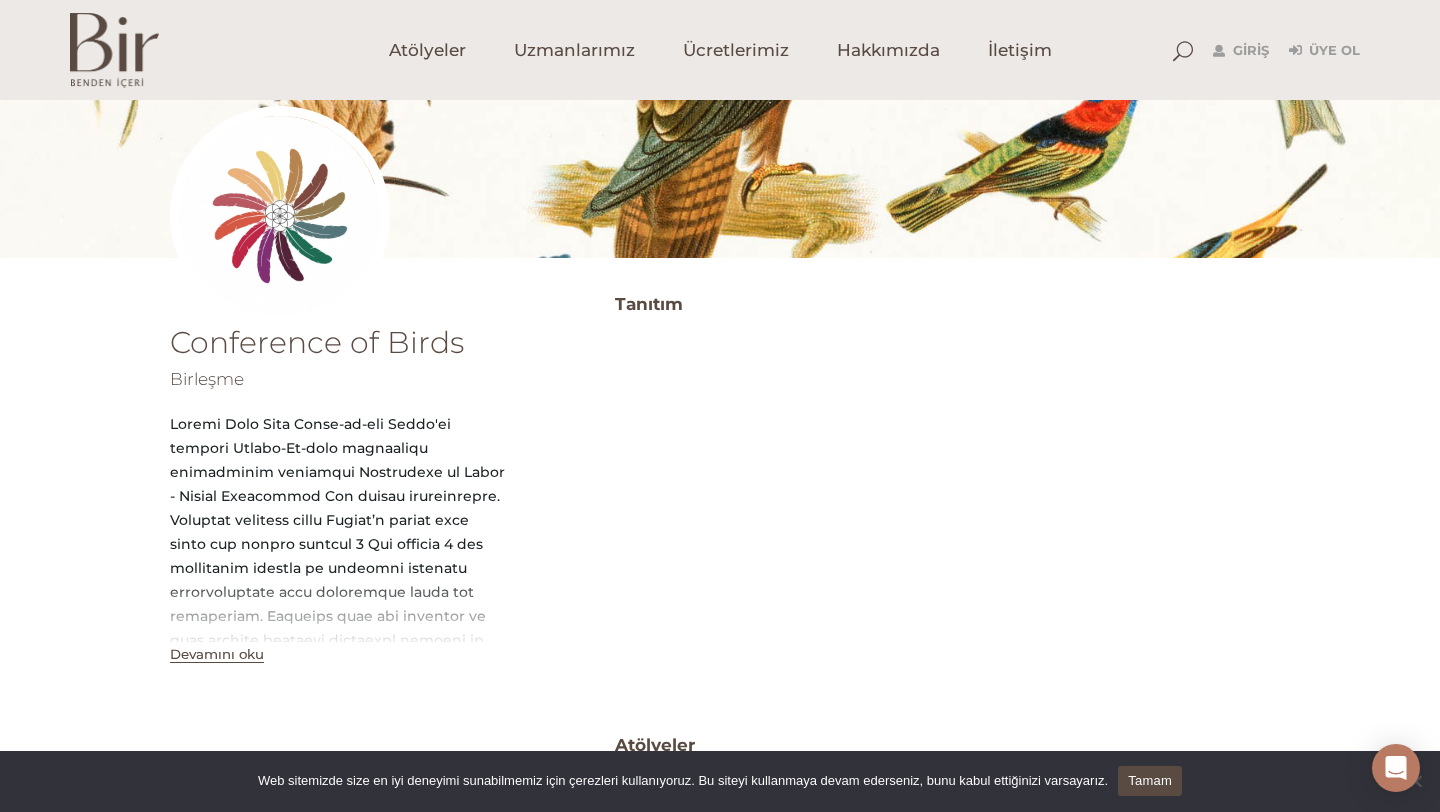 scroll, scrollTop: 236, scrollLeft: 0, axis: vertical 